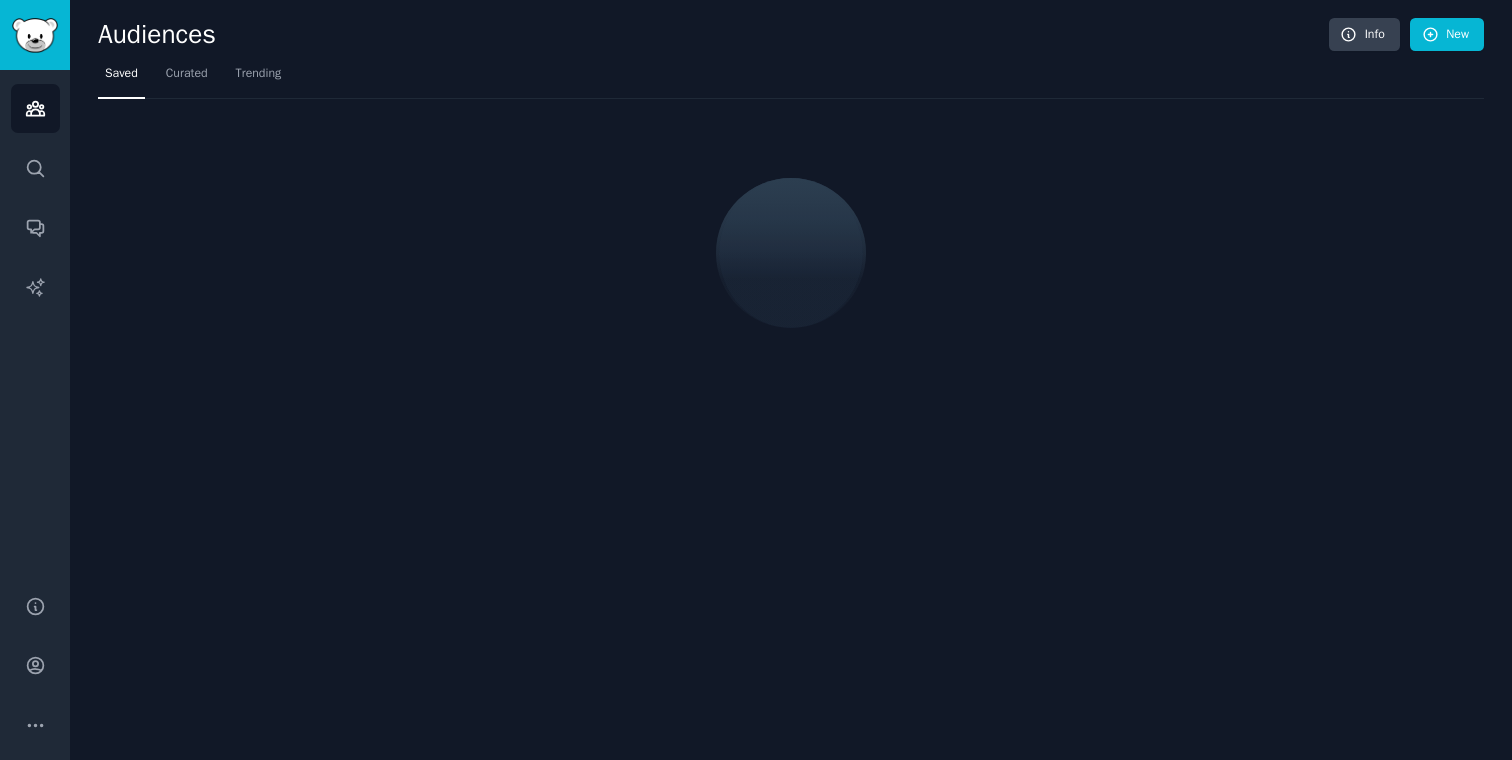 scroll, scrollTop: 0, scrollLeft: 0, axis: both 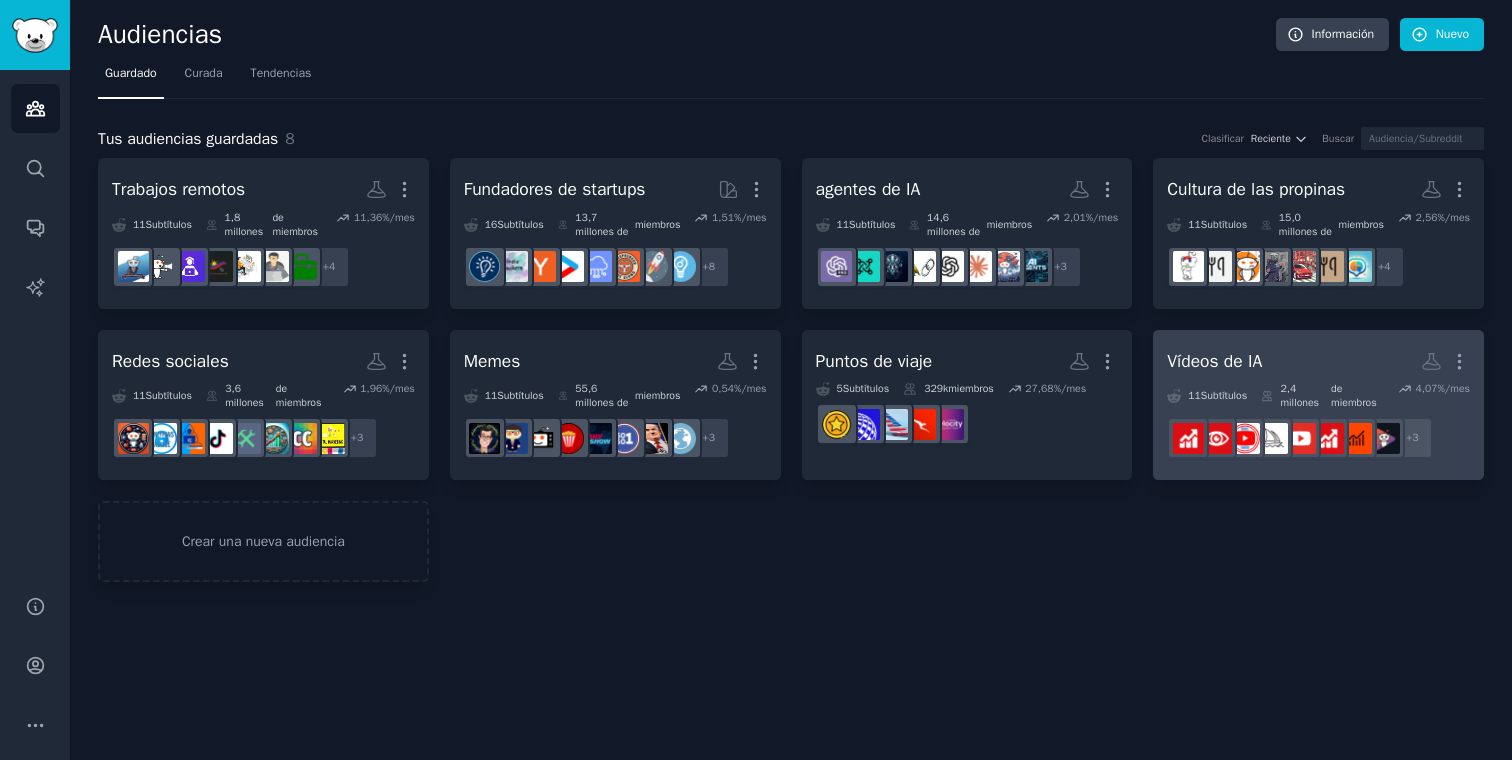 click on "Vídeos de IA Más" at bounding box center [1318, 361] 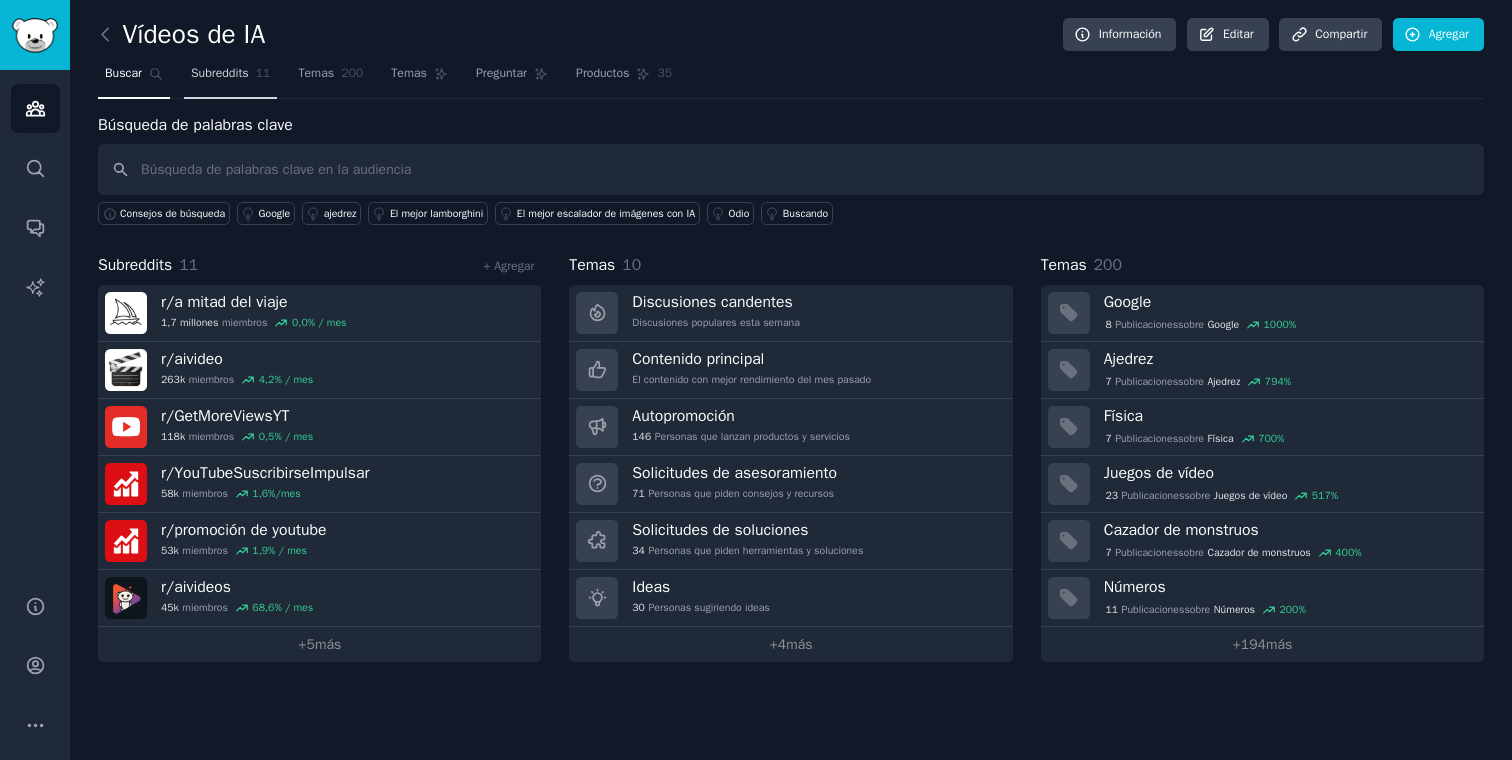 click on "Subreddits" at bounding box center [220, 73] 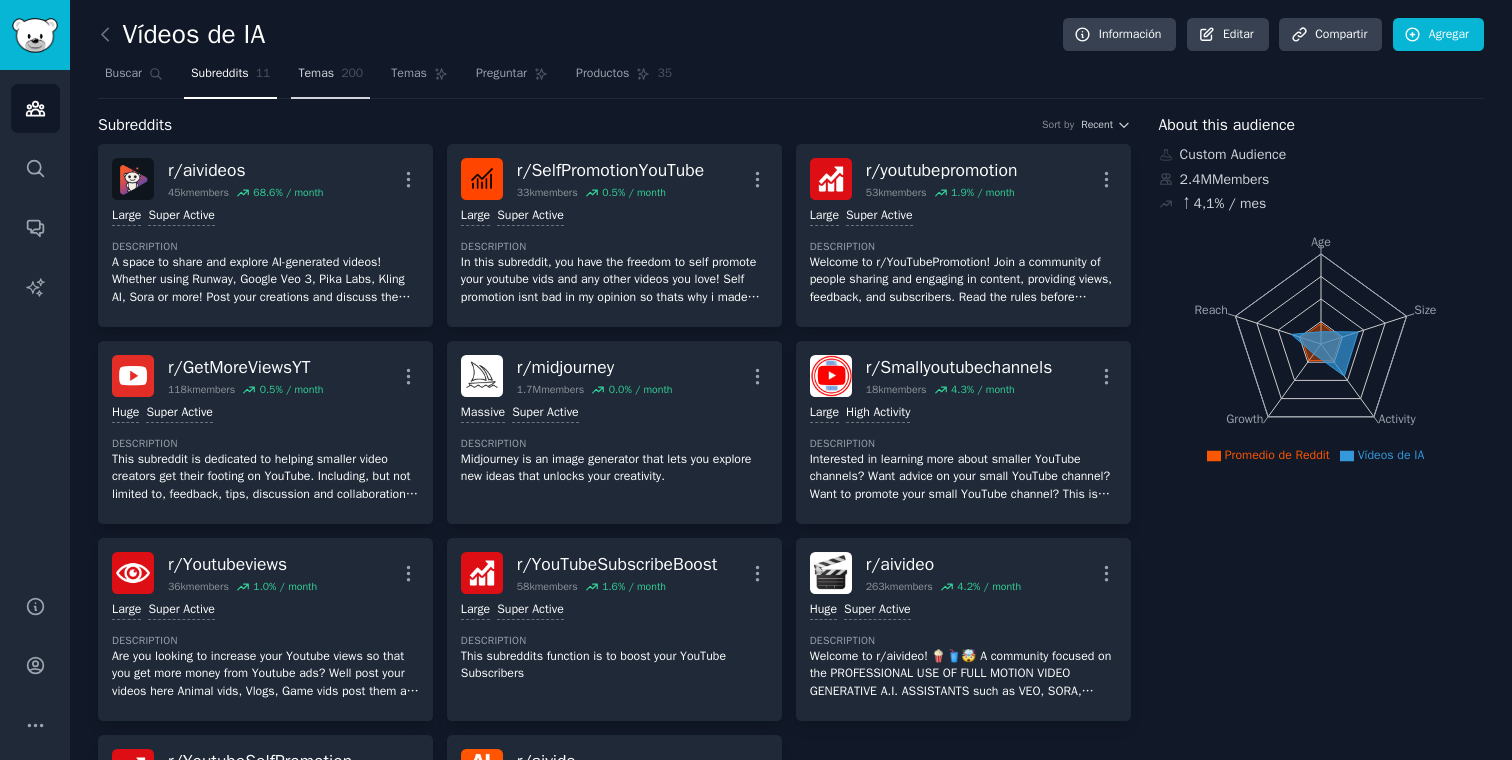 click on "Temas" at bounding box center (316, 73) 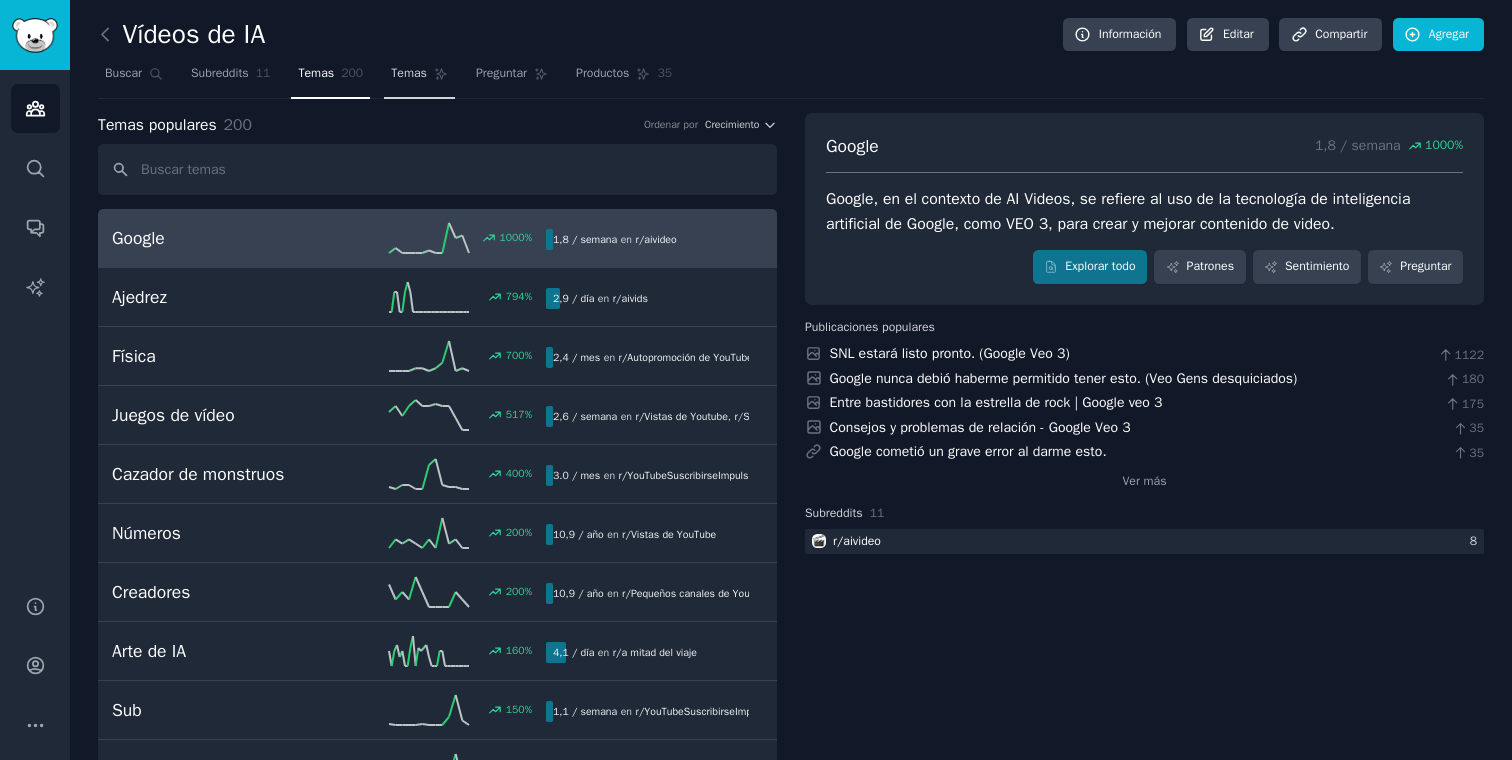 click on "Temas" at bounding box center (419, 78) 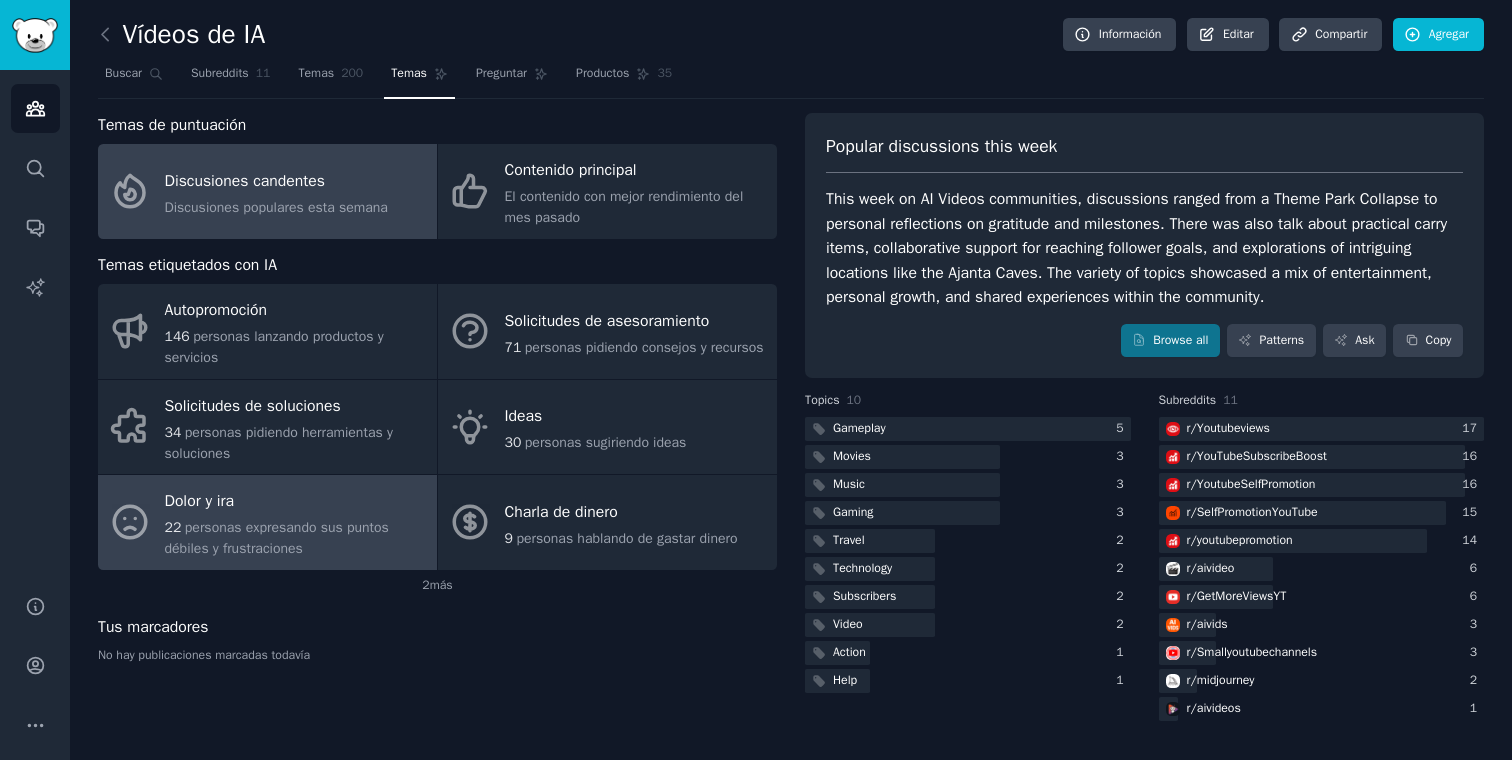 click on "22  personas expresando sus puntos débiles y frustraciones" at bounding box center [296, 538] 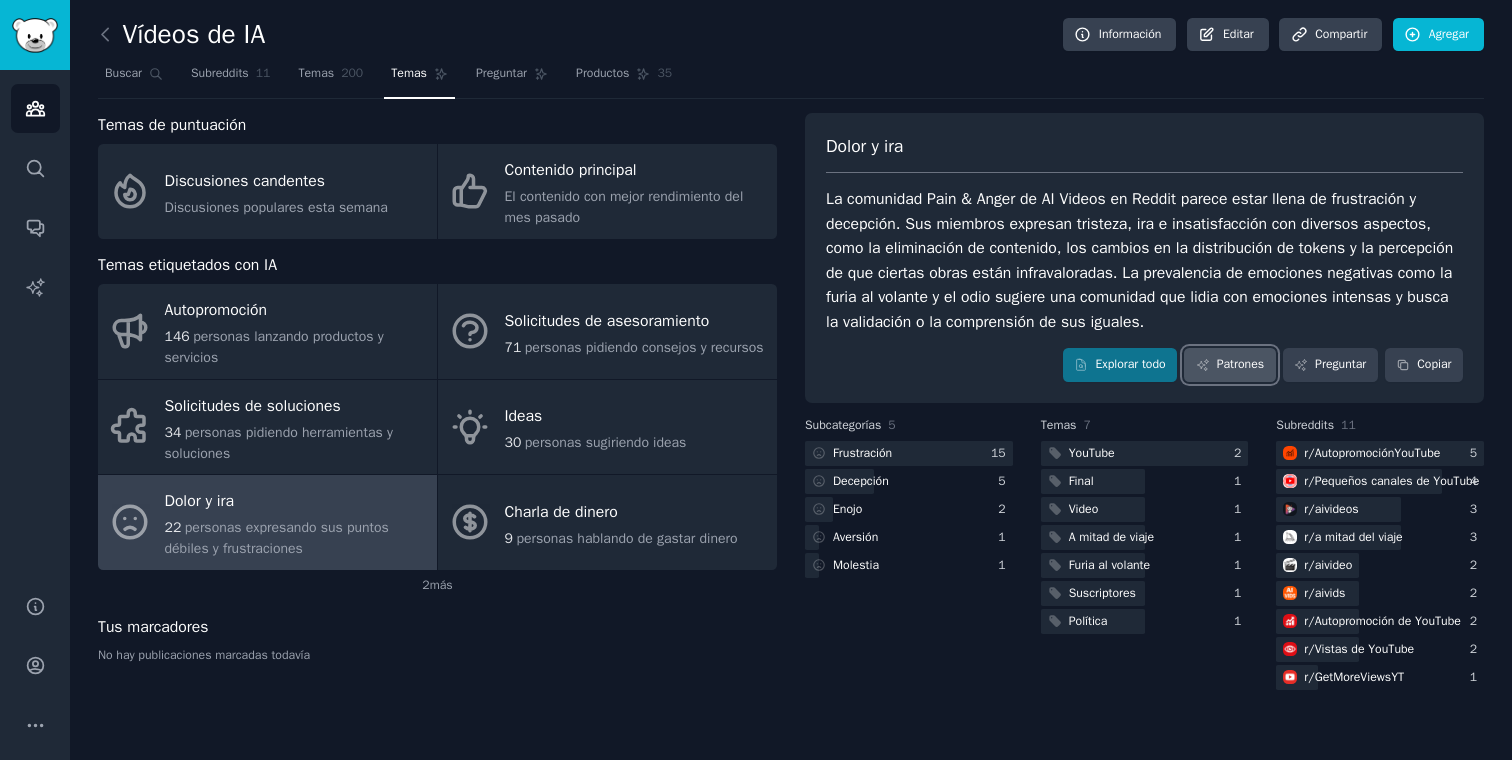 click on "Patrones" at bounding box center [1240, 364] 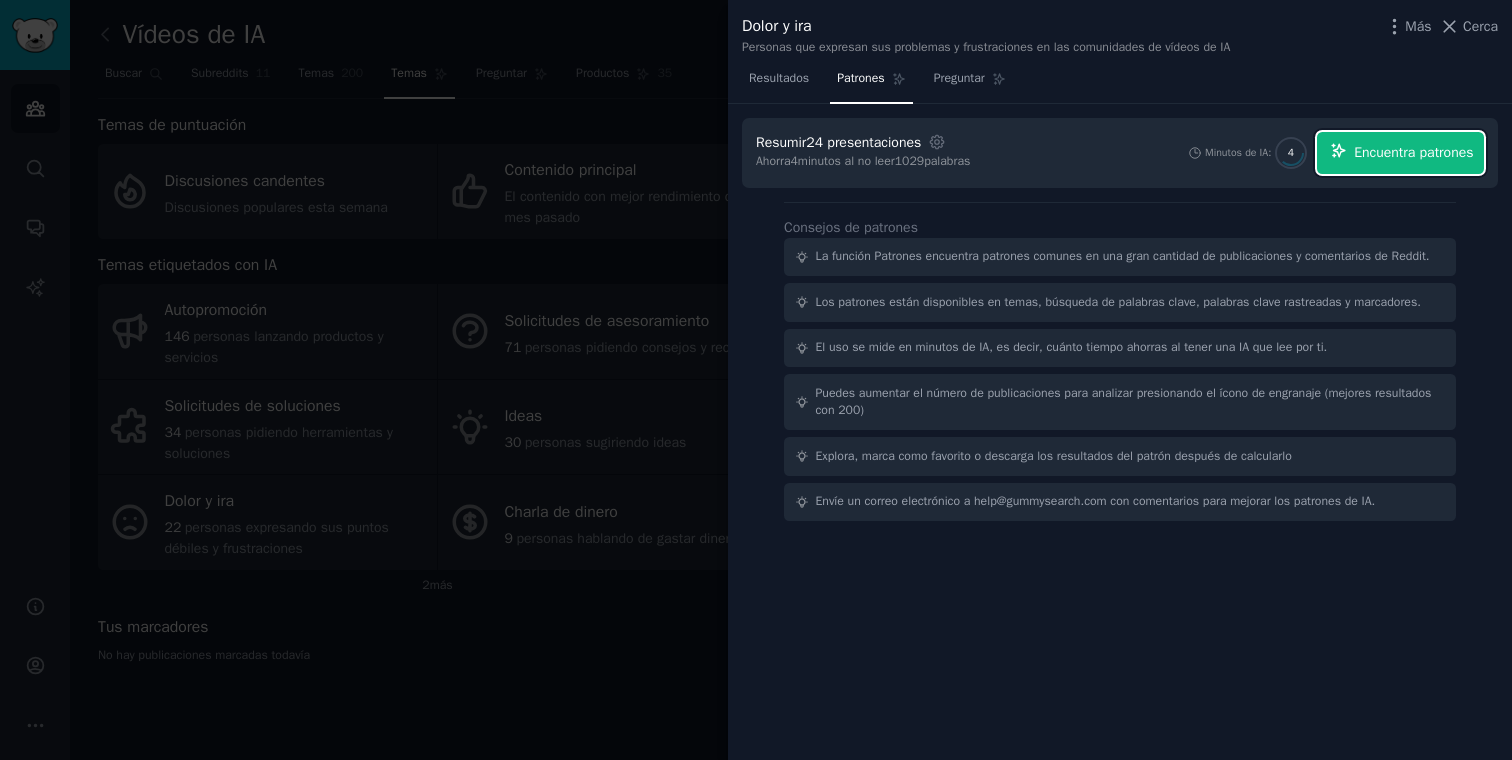 click on "Encuentra patrones" at bounding box center [1413, 152] 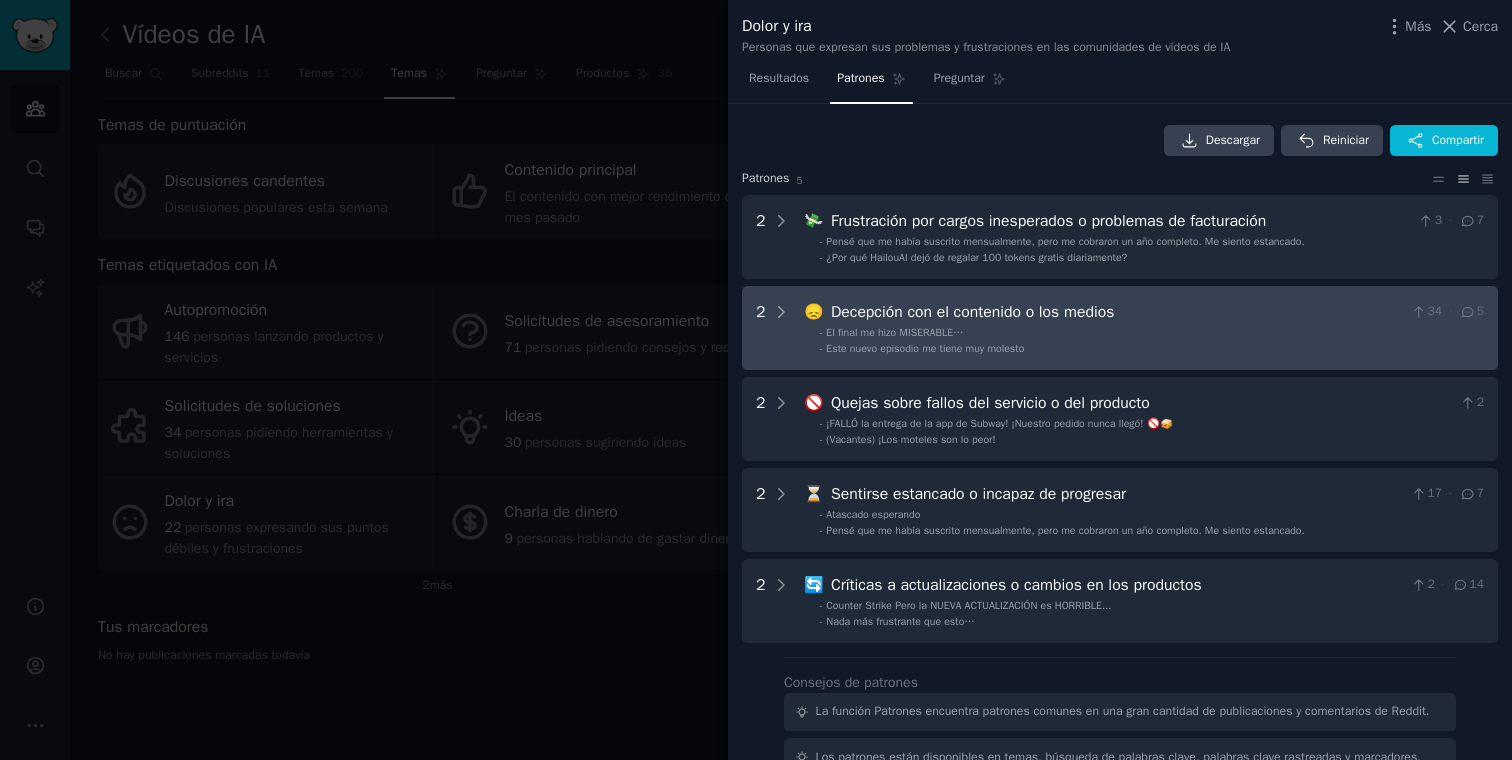 click on "- El final me hizo MISERABLE…" at bounding box center (1152, 333) 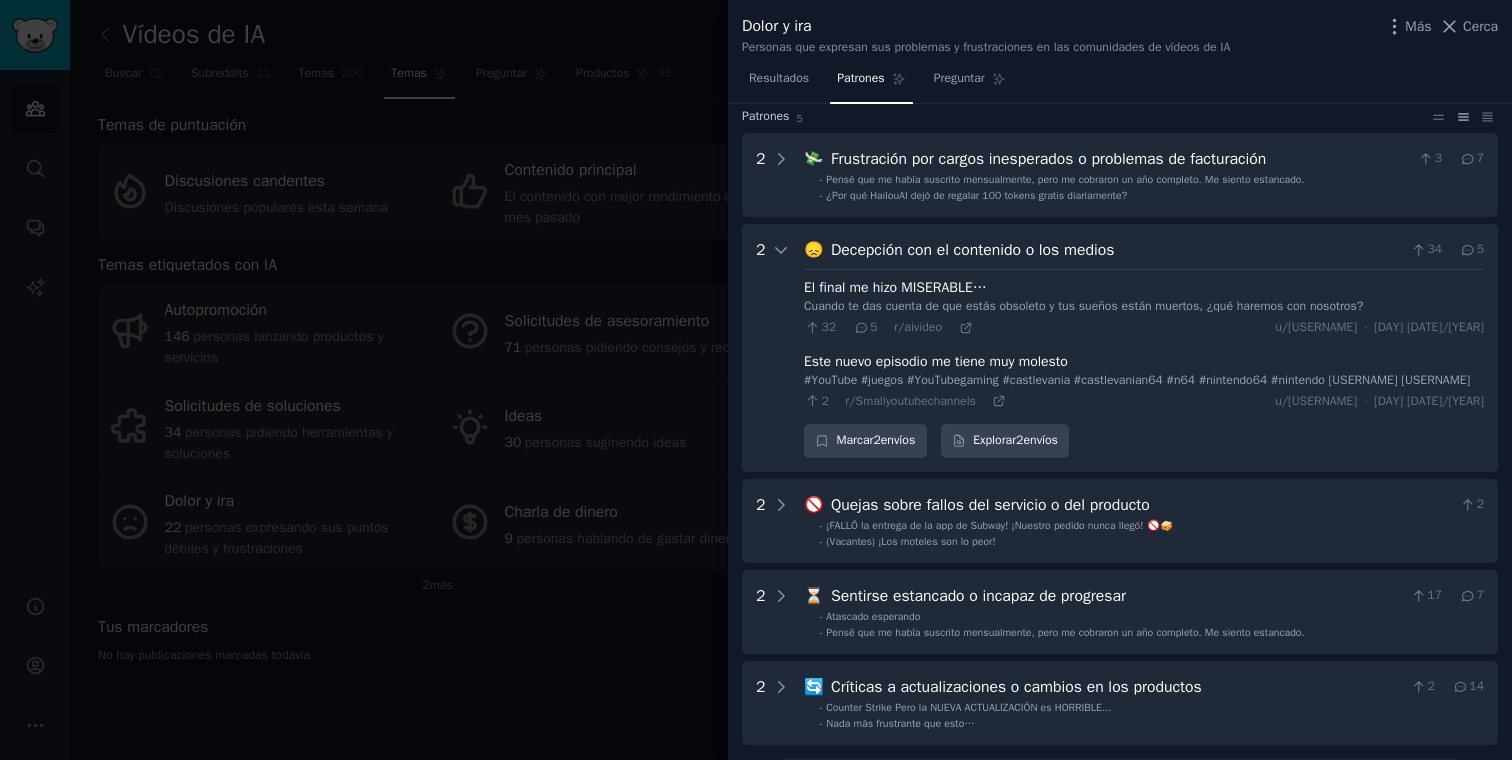 scroll, scrollTop: 63, scrollLeft: 0, axis: vertical 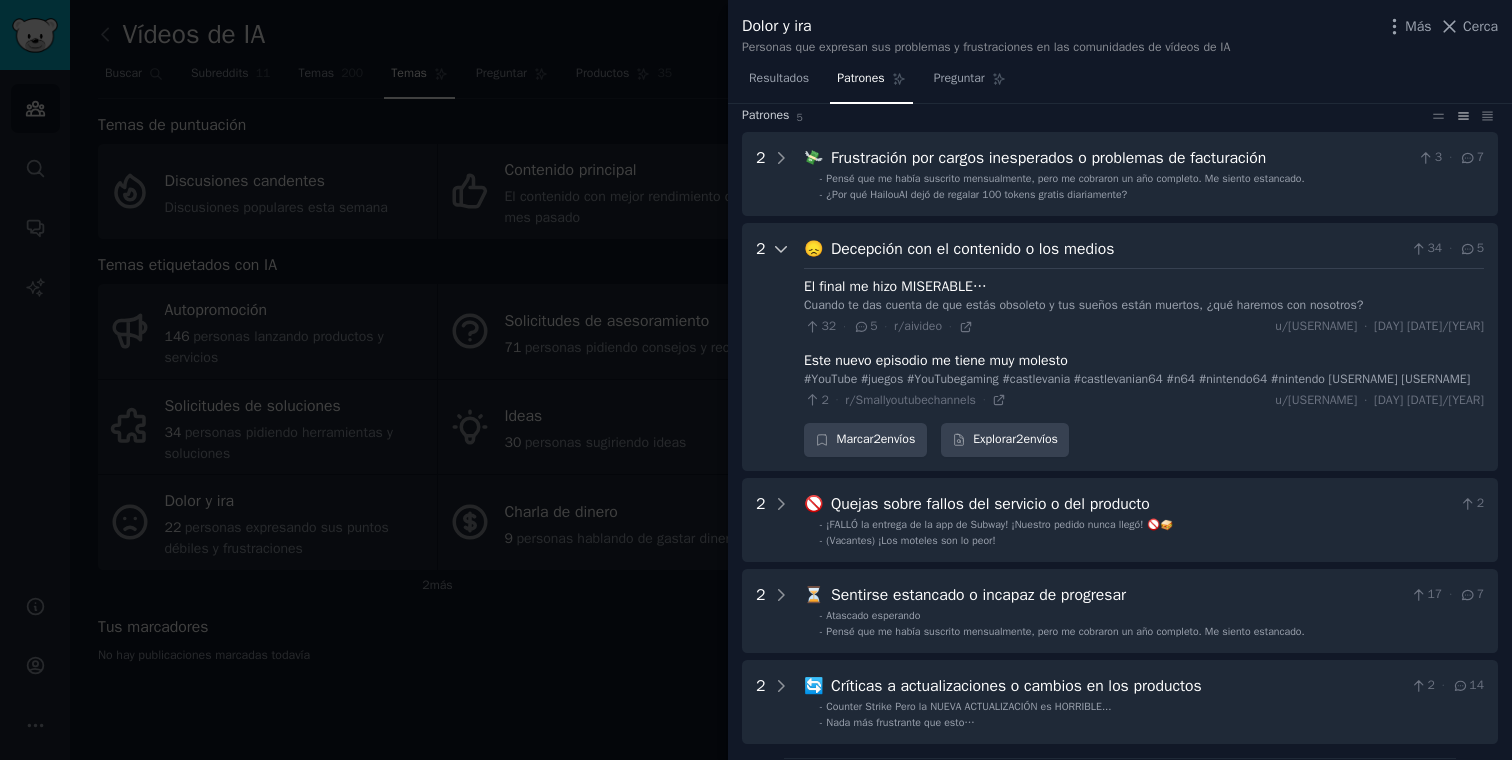 click 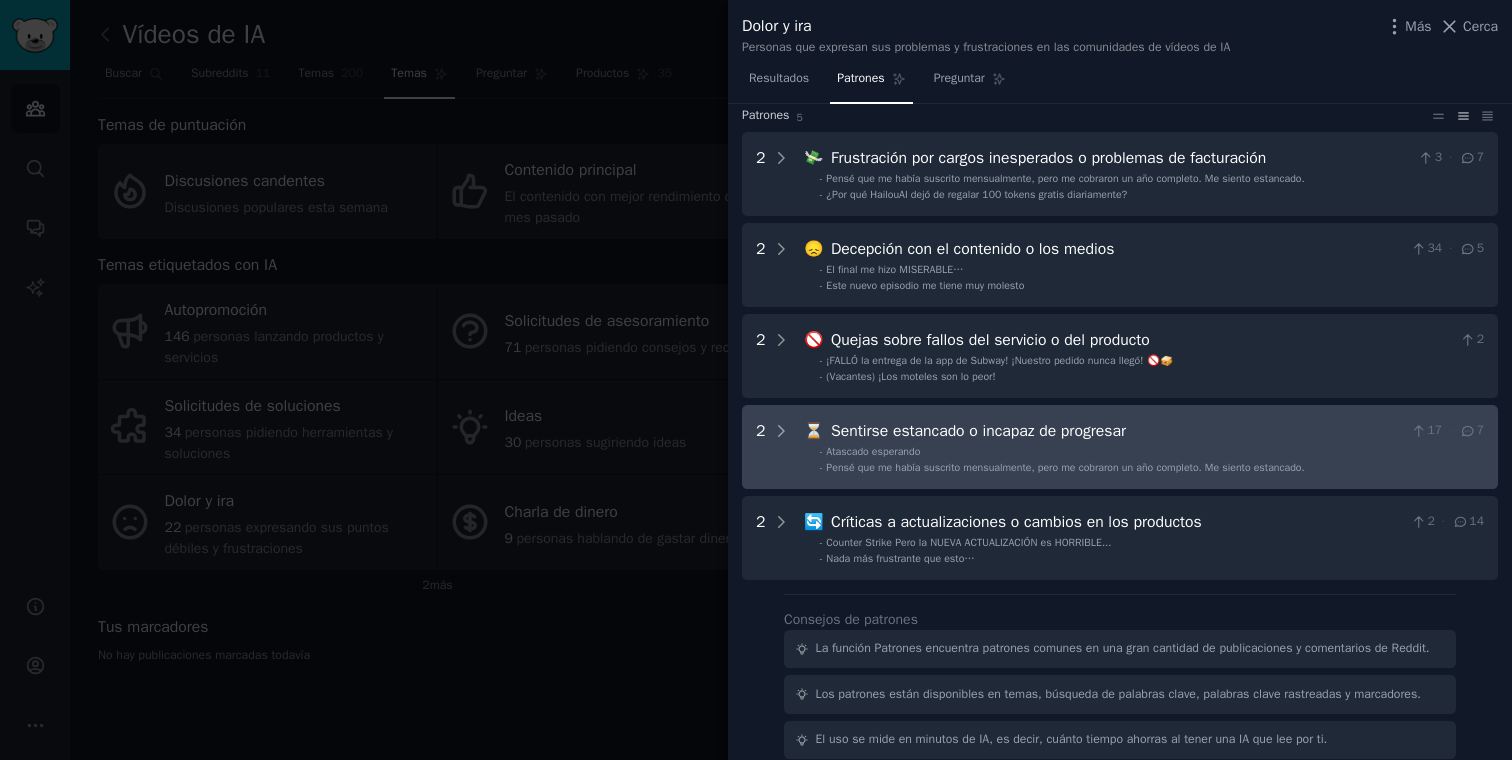 click on "Atascado esperando" at bounding box center [873, 451] 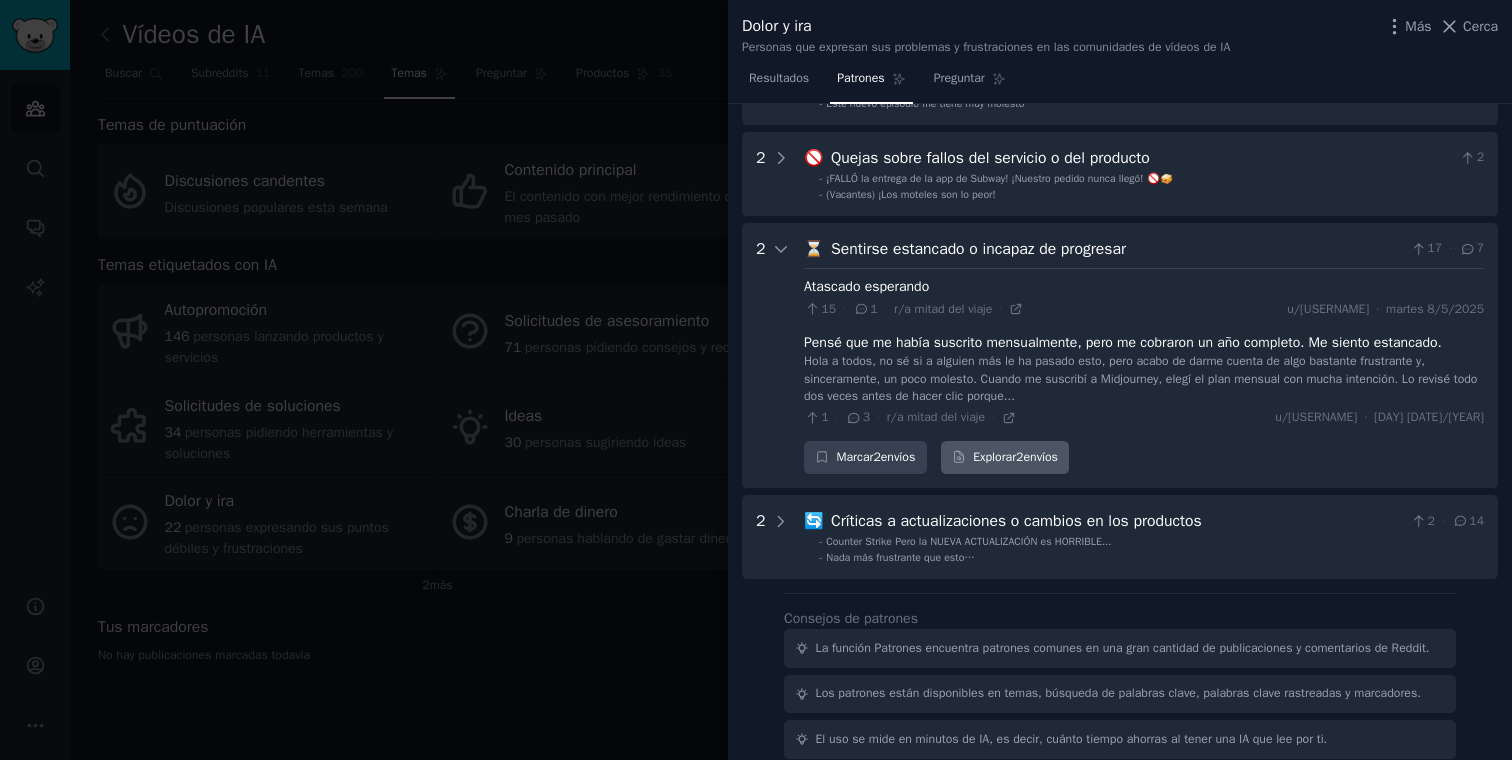 scroll, scrollTop: 233, scrollLeft: 0, axis: vertical 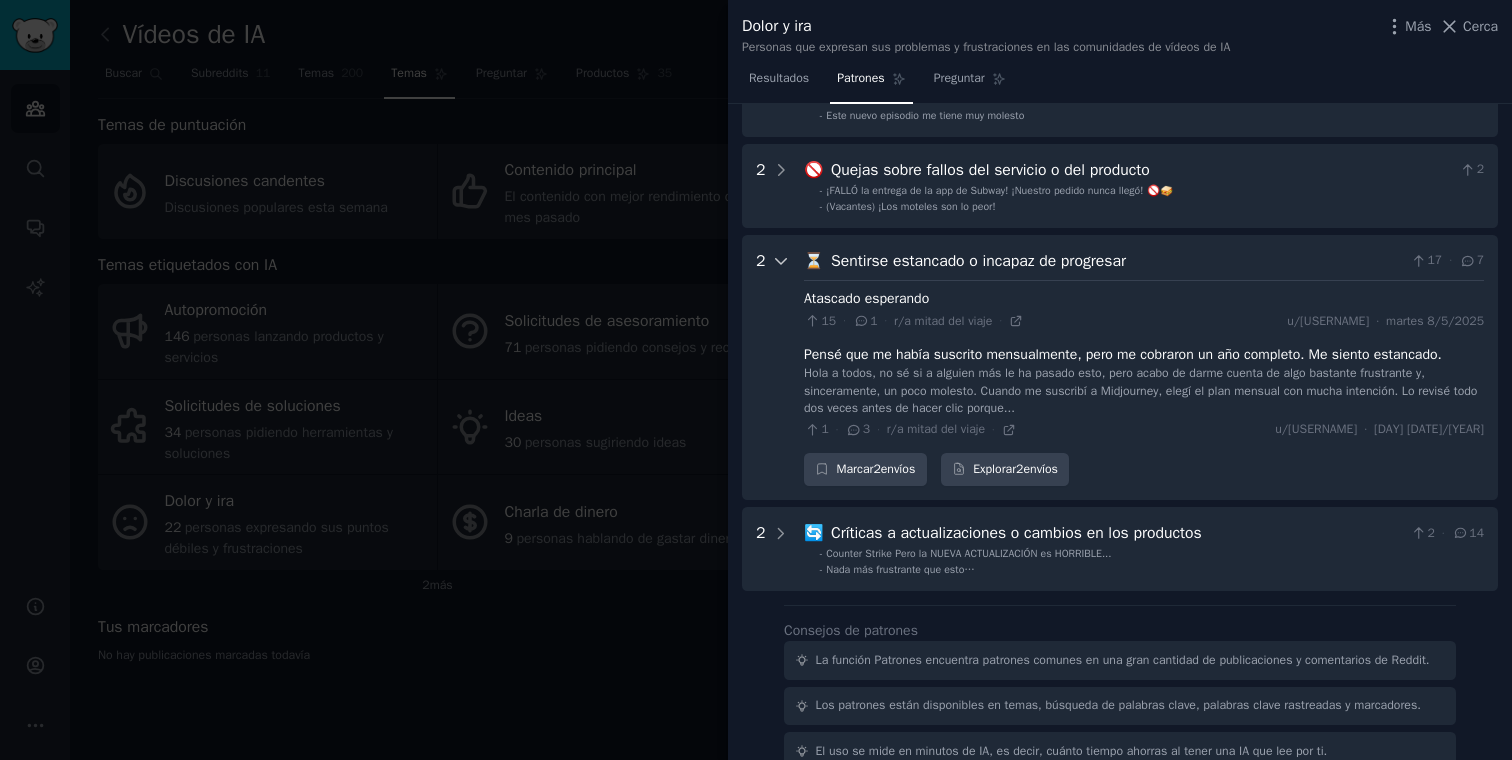 click 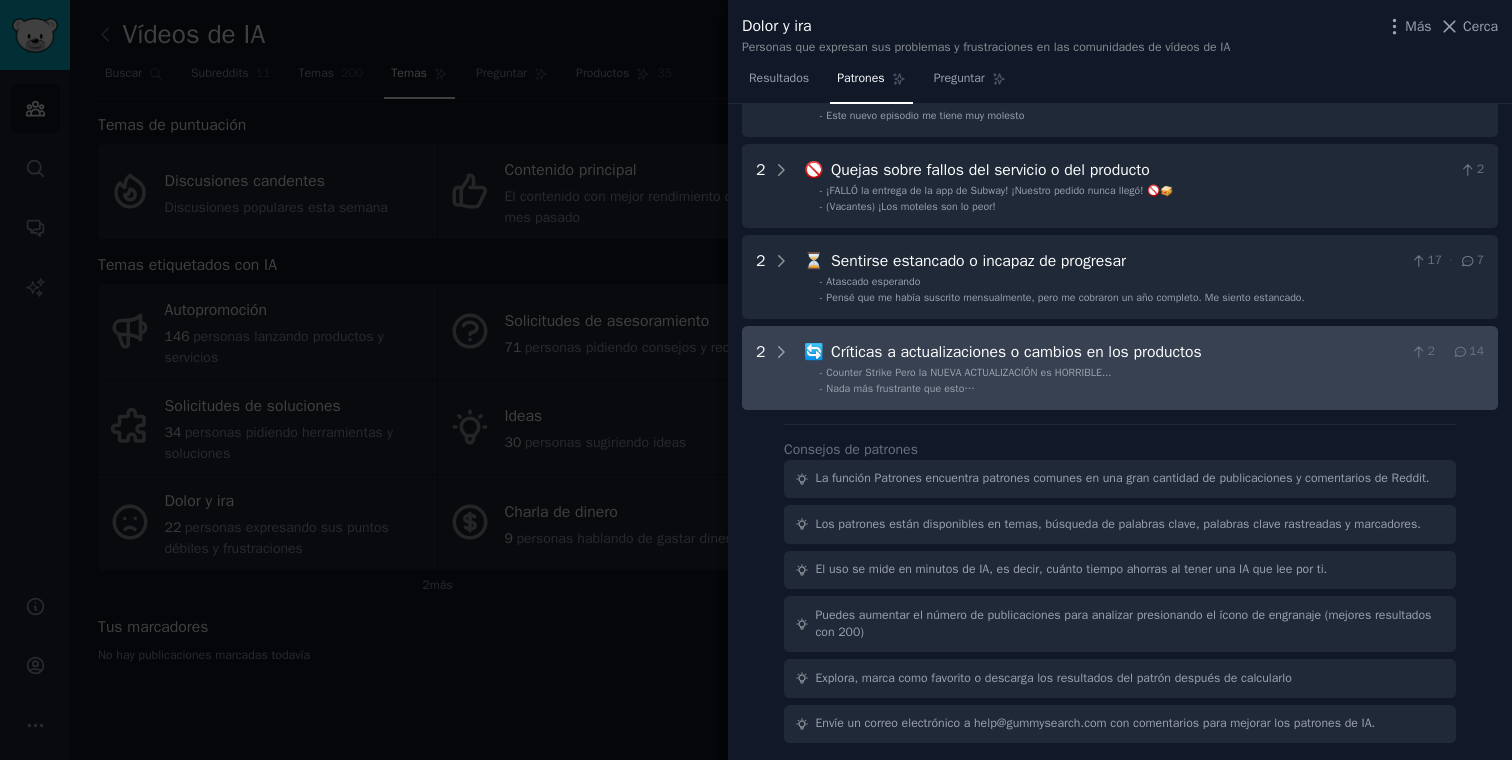 click on "Counter Strike Pero la NUEVA ACTUALIZACIÓN es HORRIBLE..." at bounding box center [968, 372] 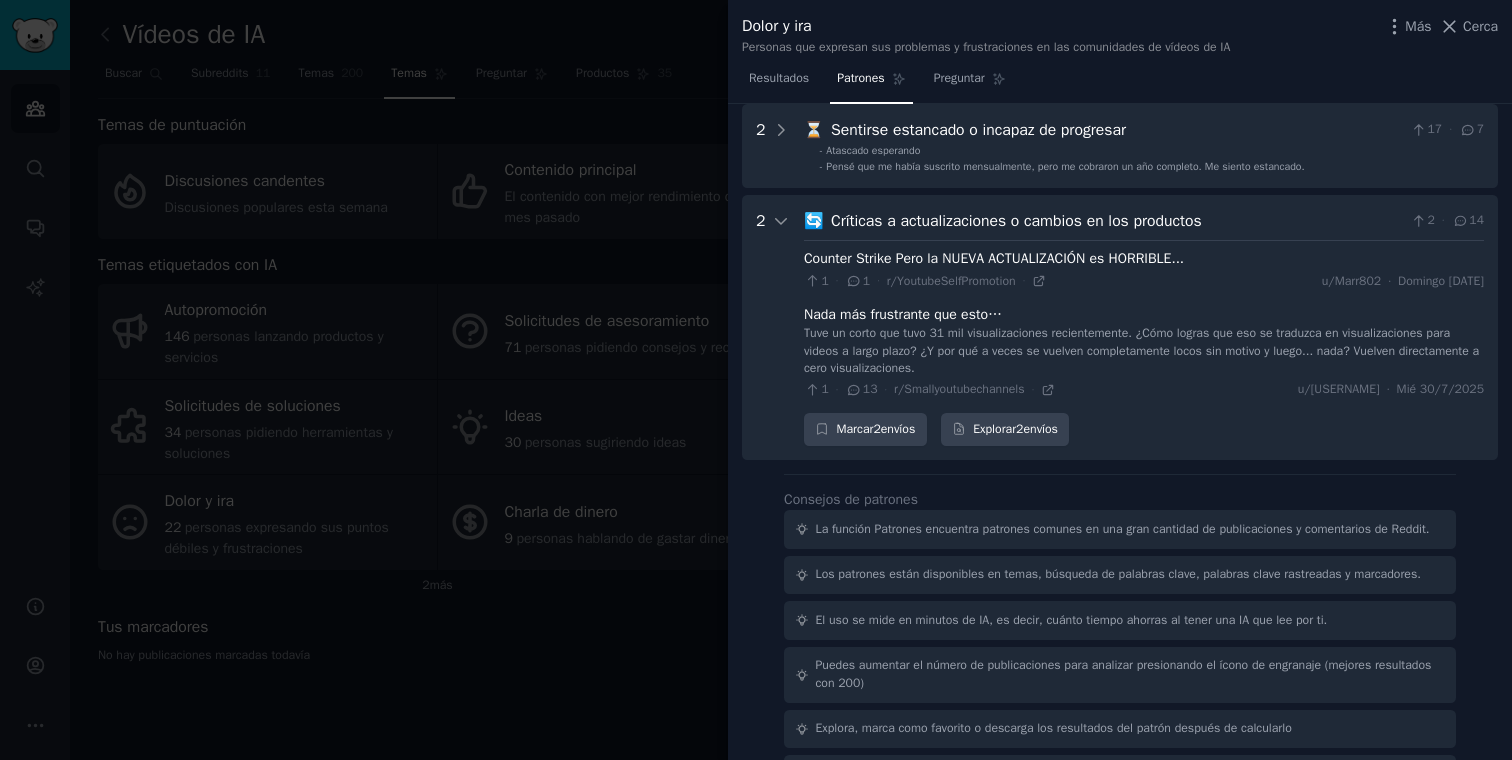 scroll, scrollTop: 340, scrollLeft: 0, axis: vertical 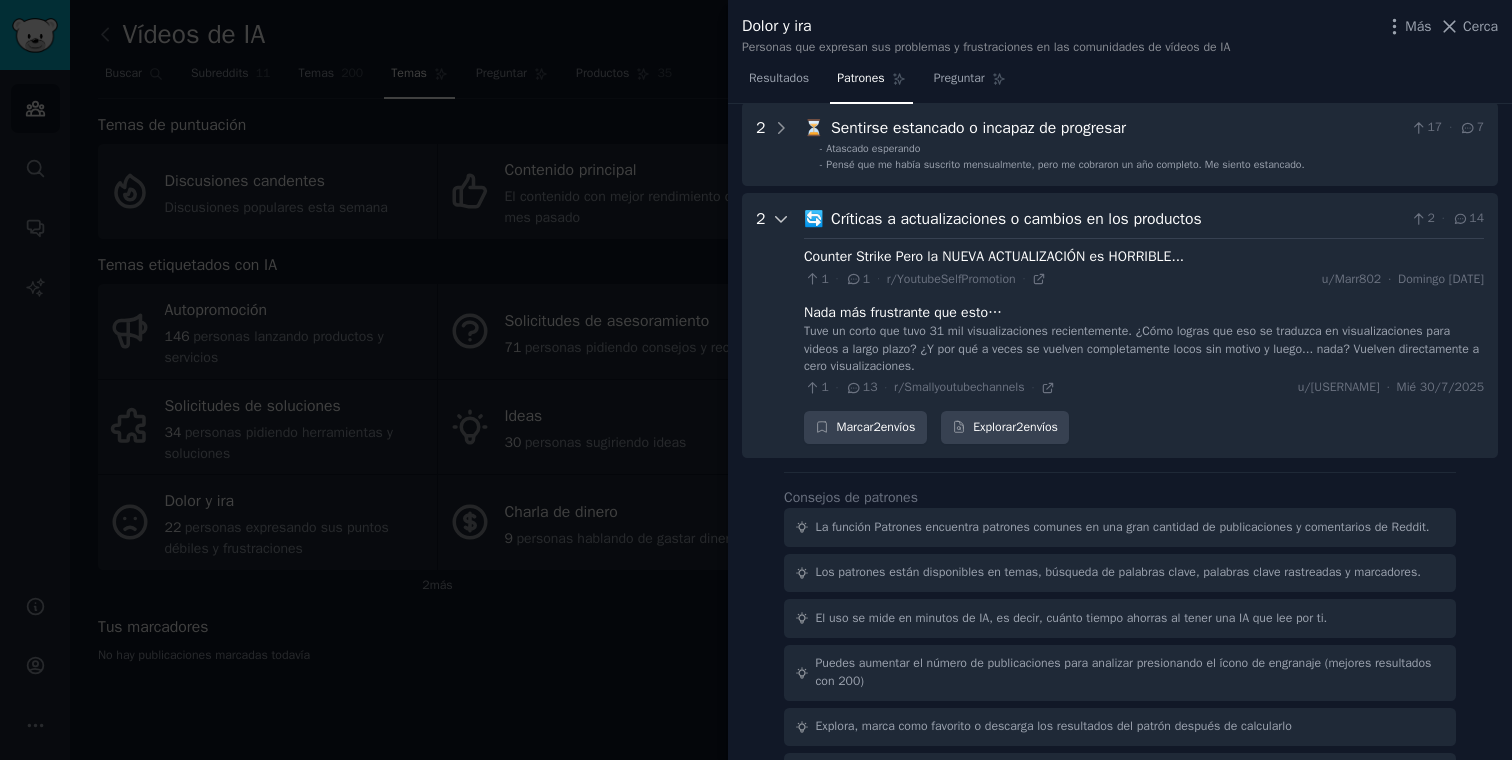 click 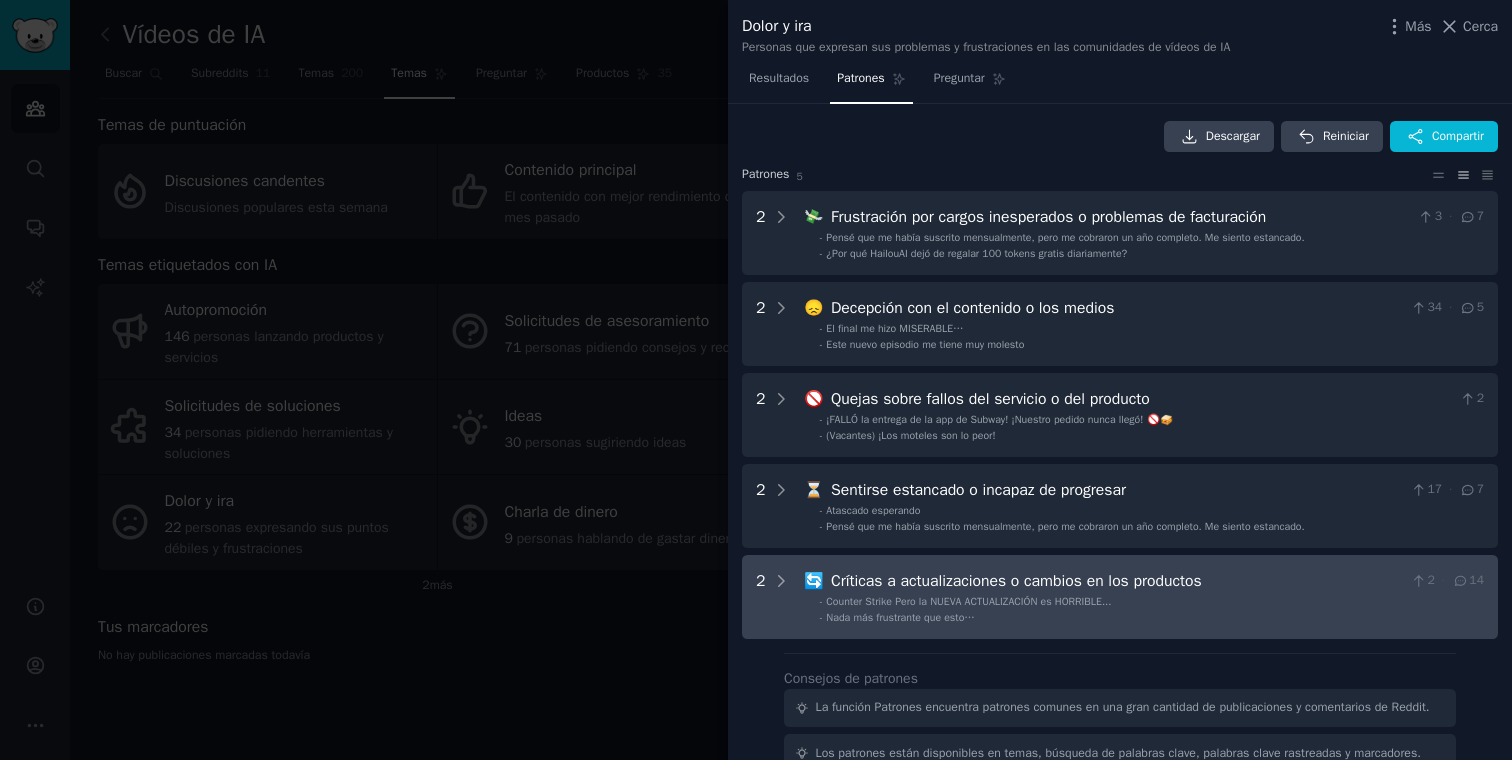 scroll, scrollTop: 0, scrollLeft: 0, axis: both 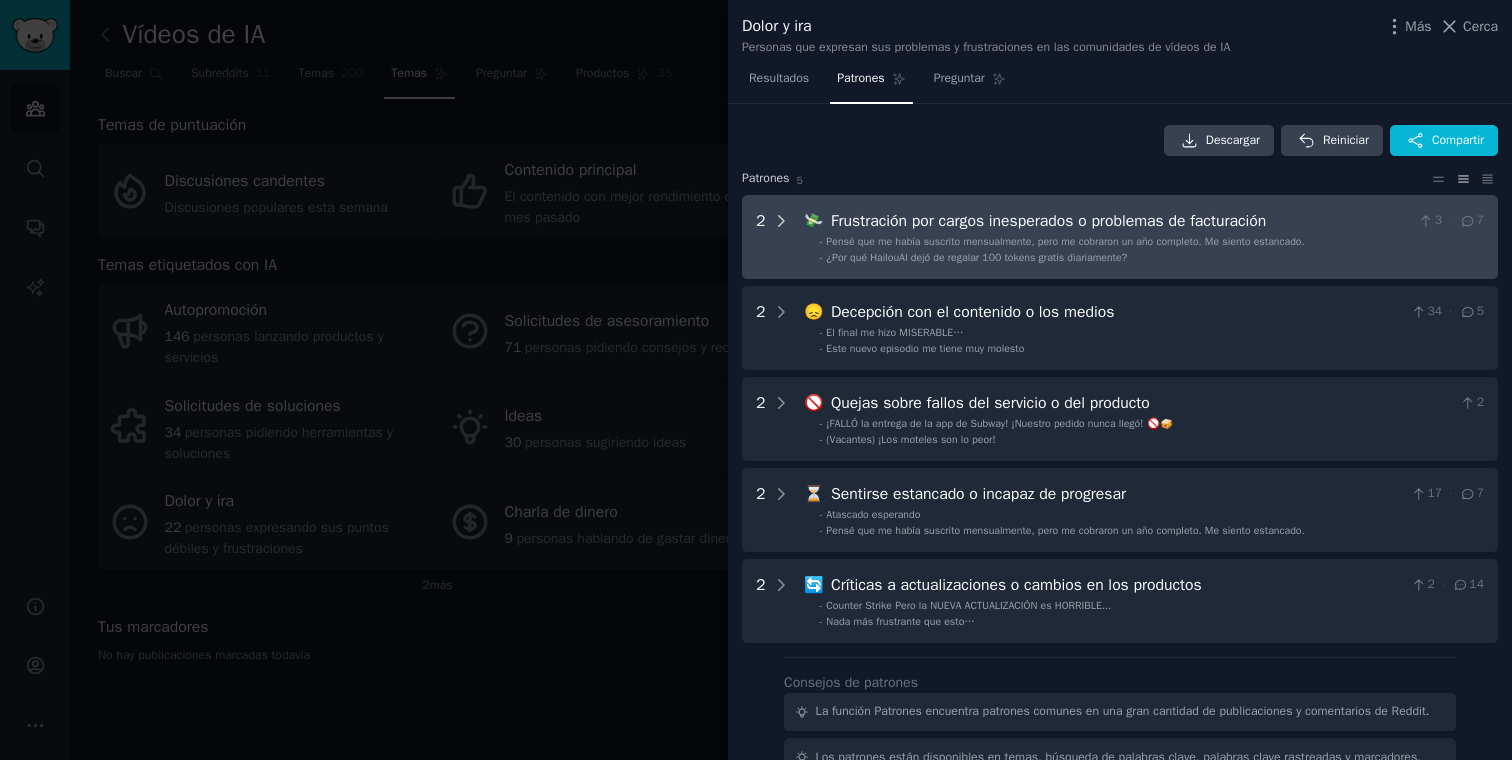 click 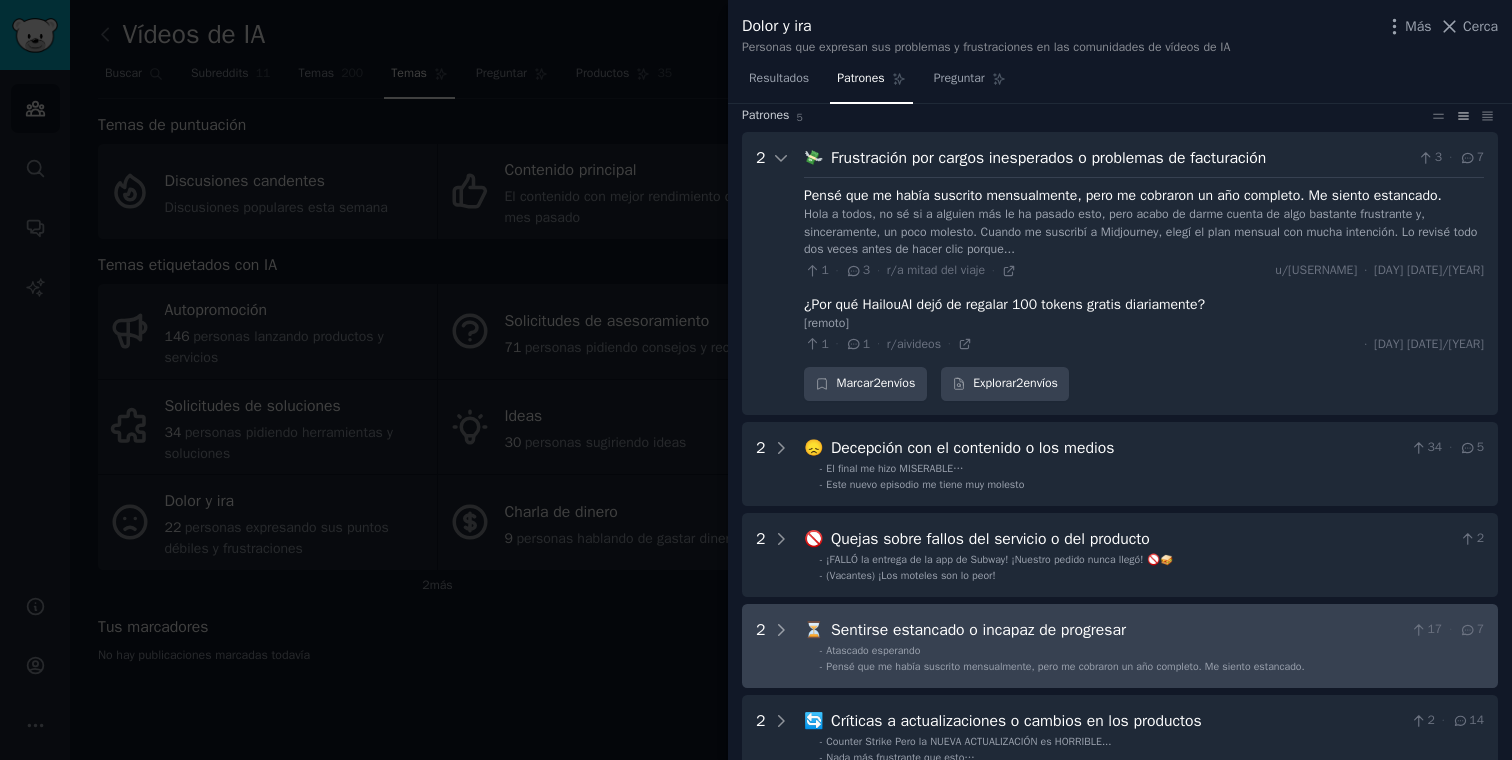 scroll, scrollTop: 0, scrollLeft: 0, axis: both 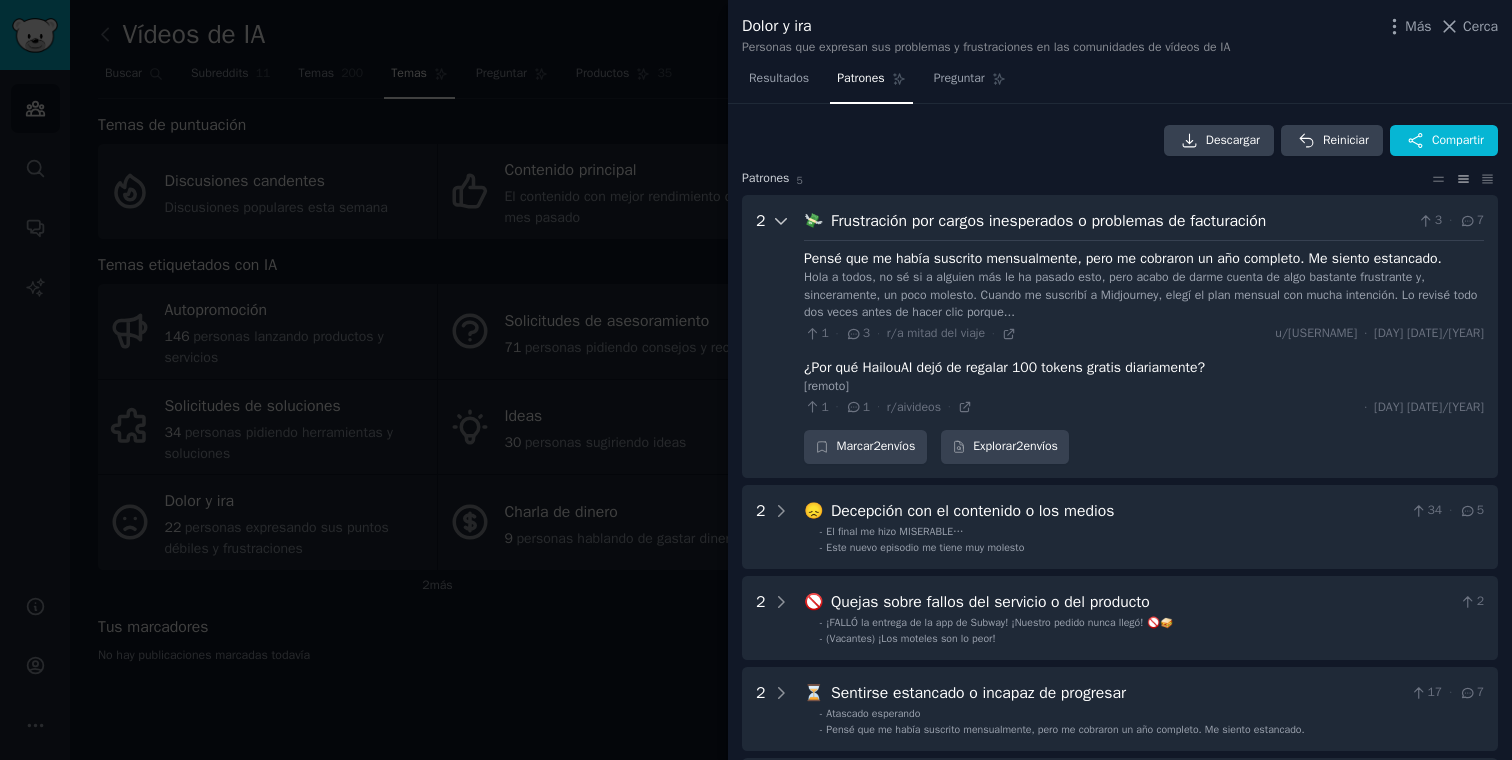 click 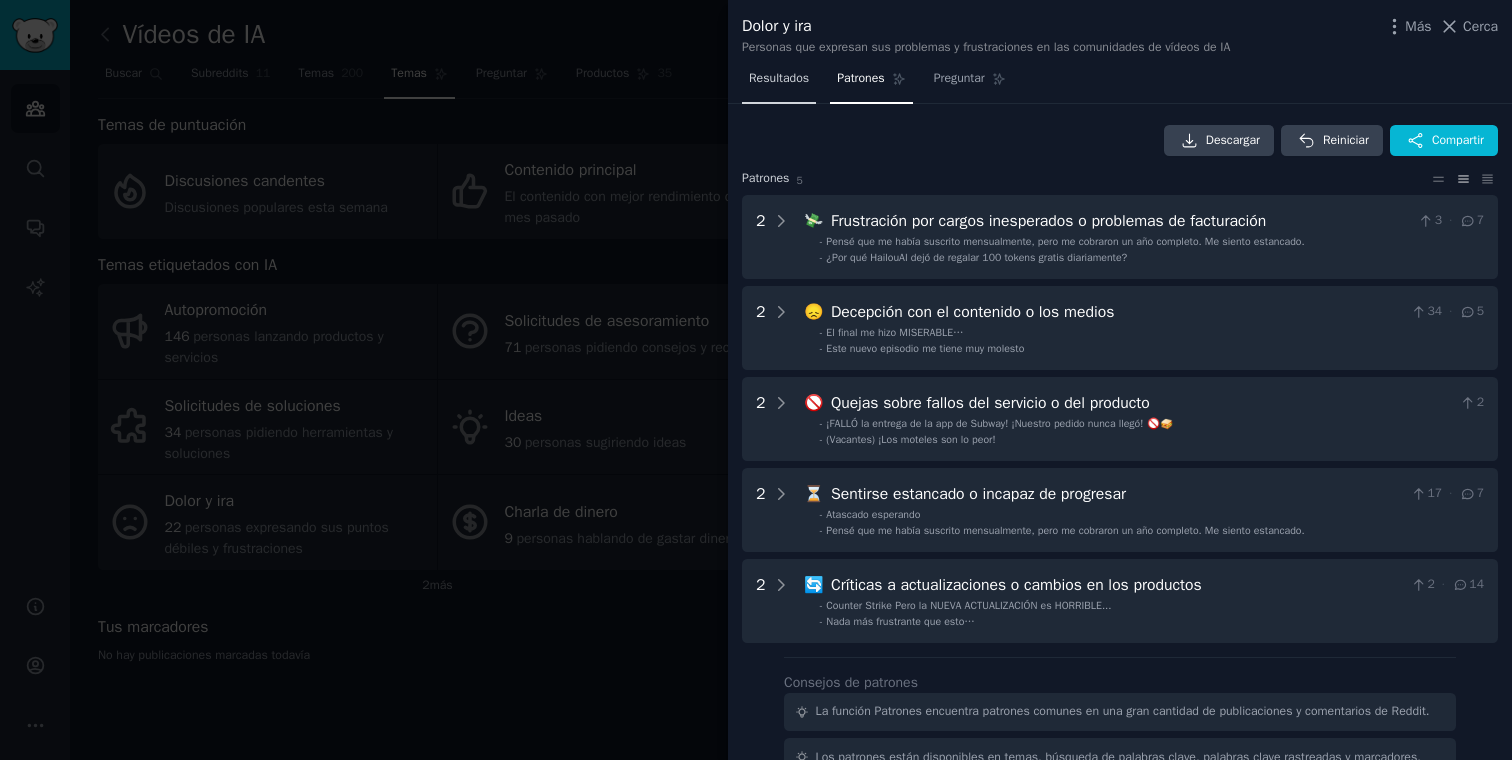 click on "Resultados" at bounding box center [779, 83] 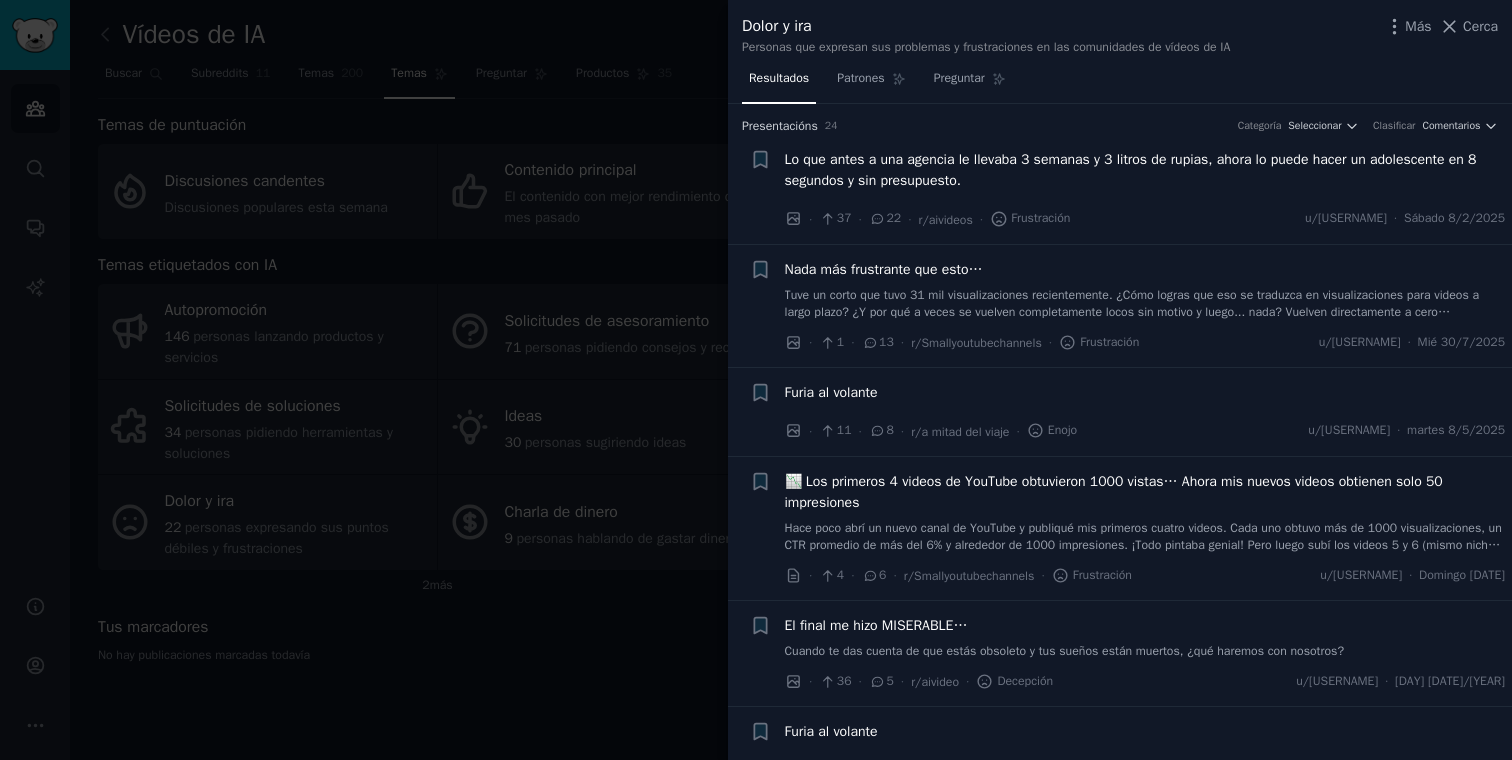 click on "Tuve un corto que tuvo 31 mil visualizaciones recientemente. ¿Cómo logras que eso se traduzca en visualizaciones para videos a largo plazo? ¿Y por qué a veces se vuelven completamente locos sin motivo y luego... nada? Vuelven directamente a cero visualizaciones." at bounding box center (1132, 312) 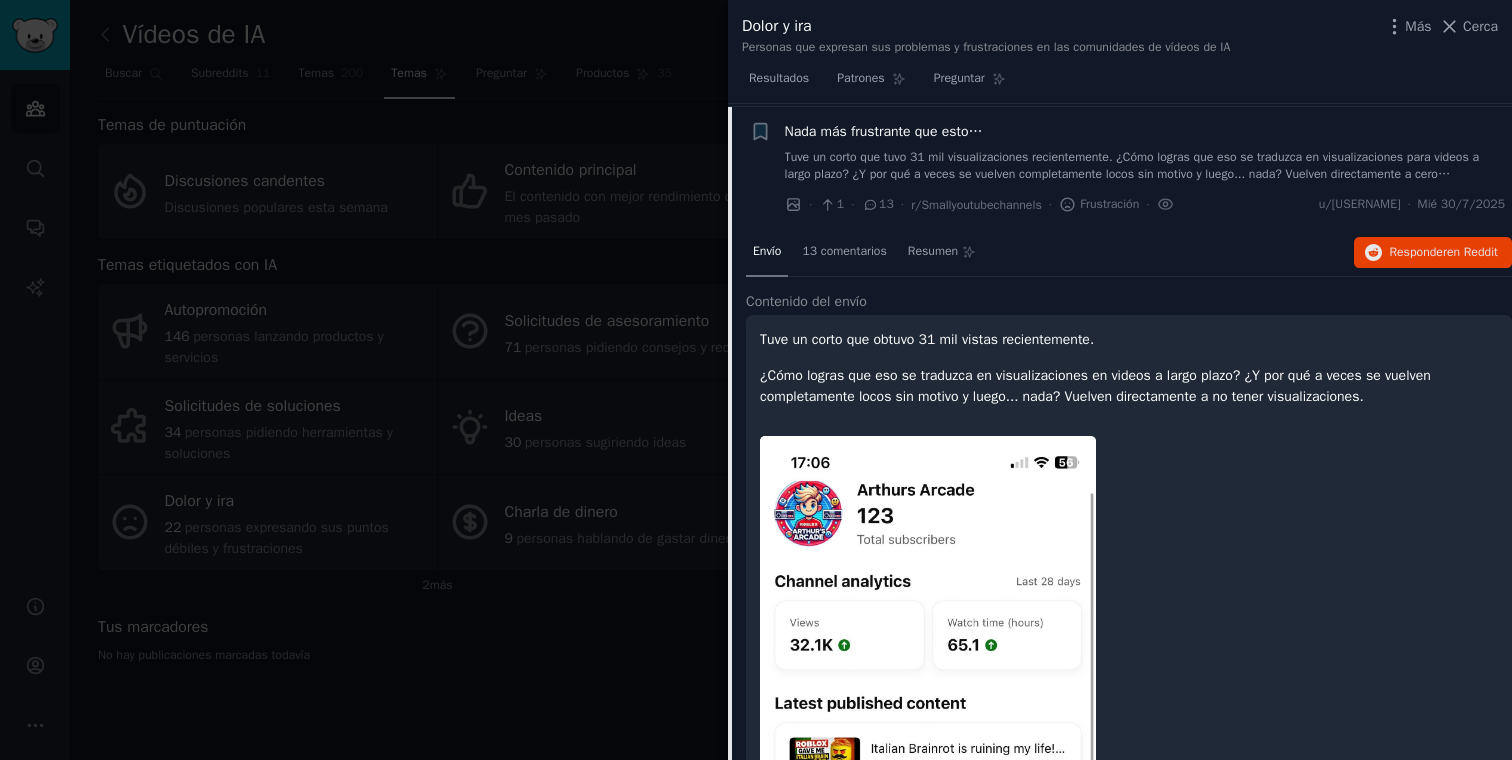 scroll, scrollTop: 141, scrollLeft: 0, axis: vertical 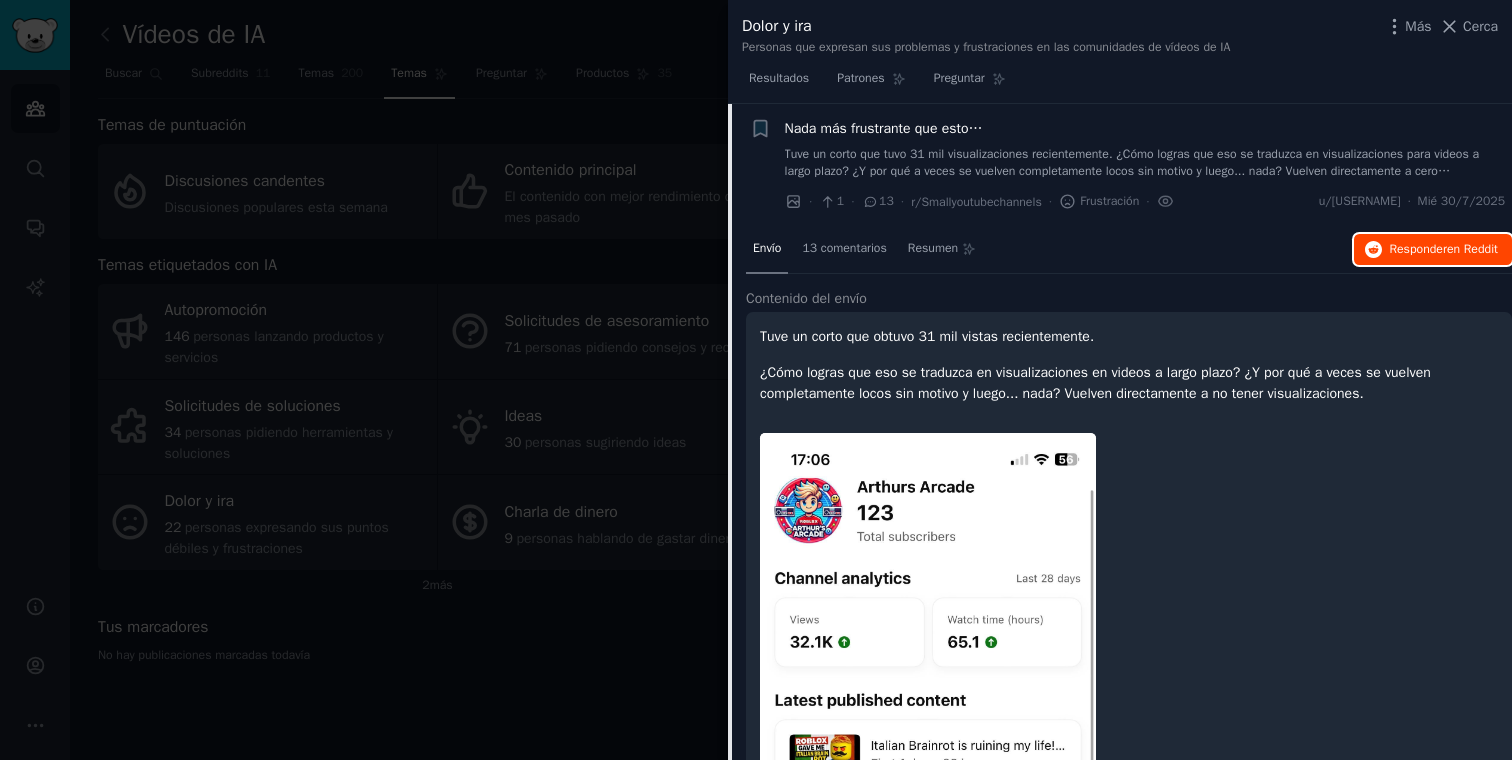 click on "Responder  en Reddit" at bounding box center [1433, 250] 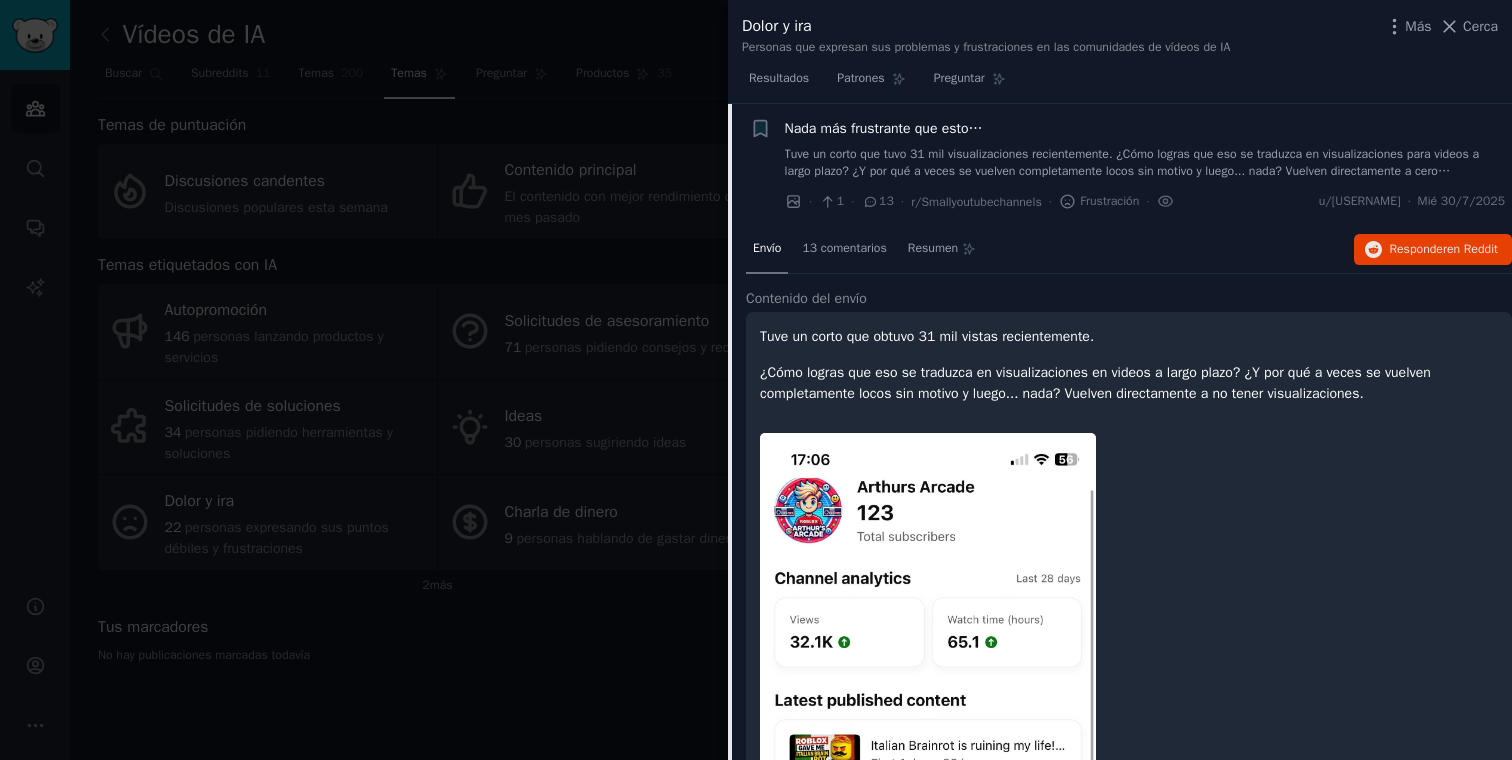 click at bounding box center [756, 380] 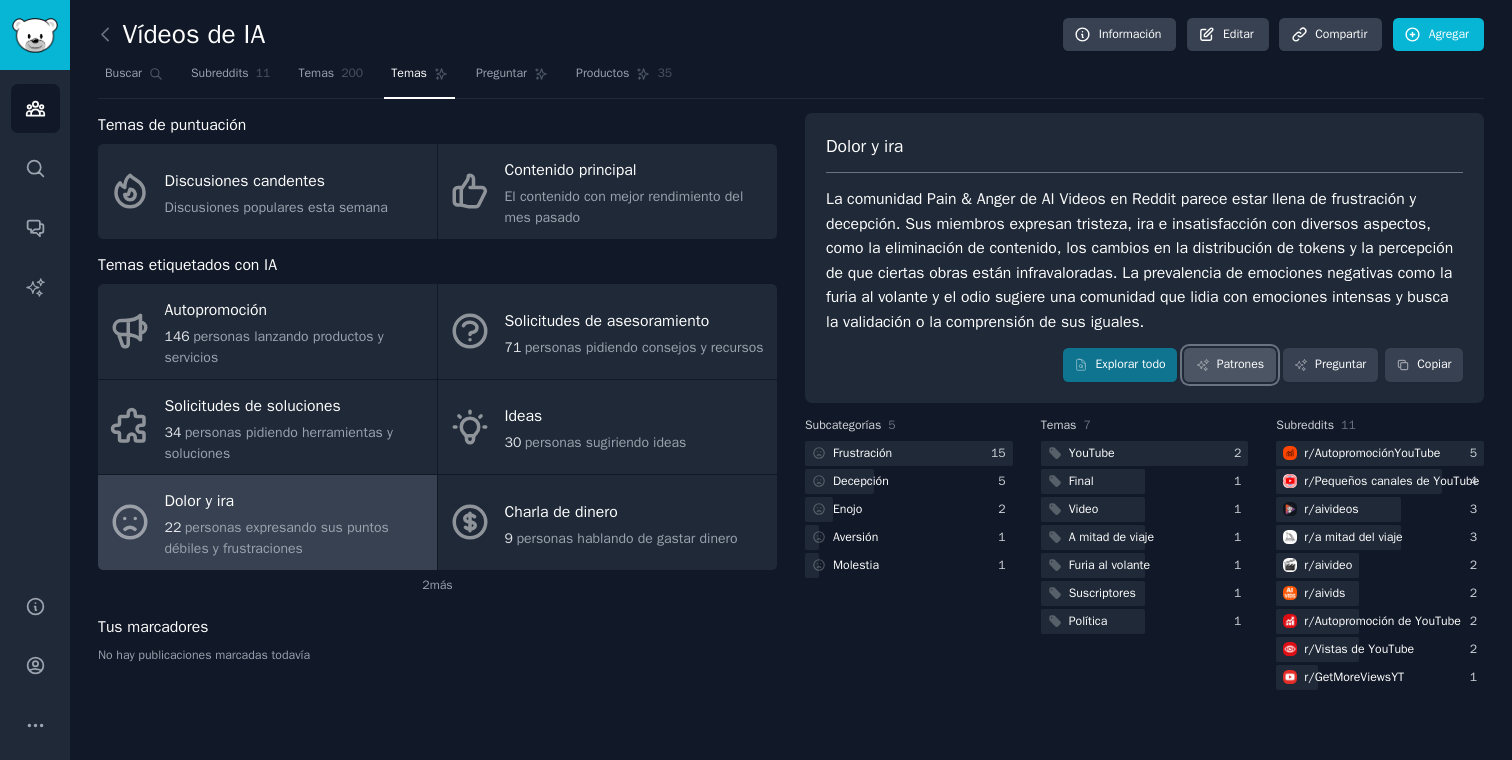 click on "Patrones" at bounding box center (1240, 365) 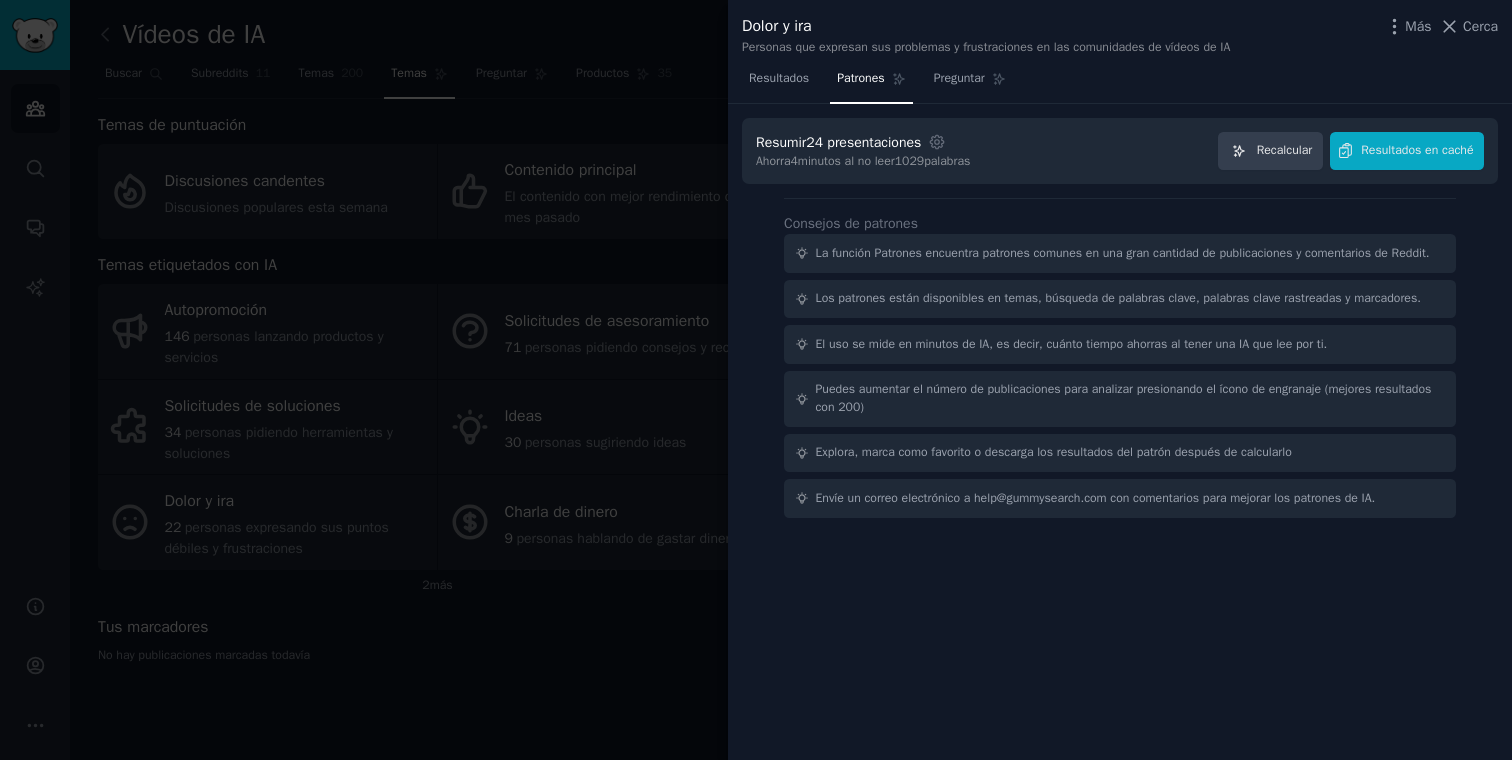 click at bounding box center (756, 380) 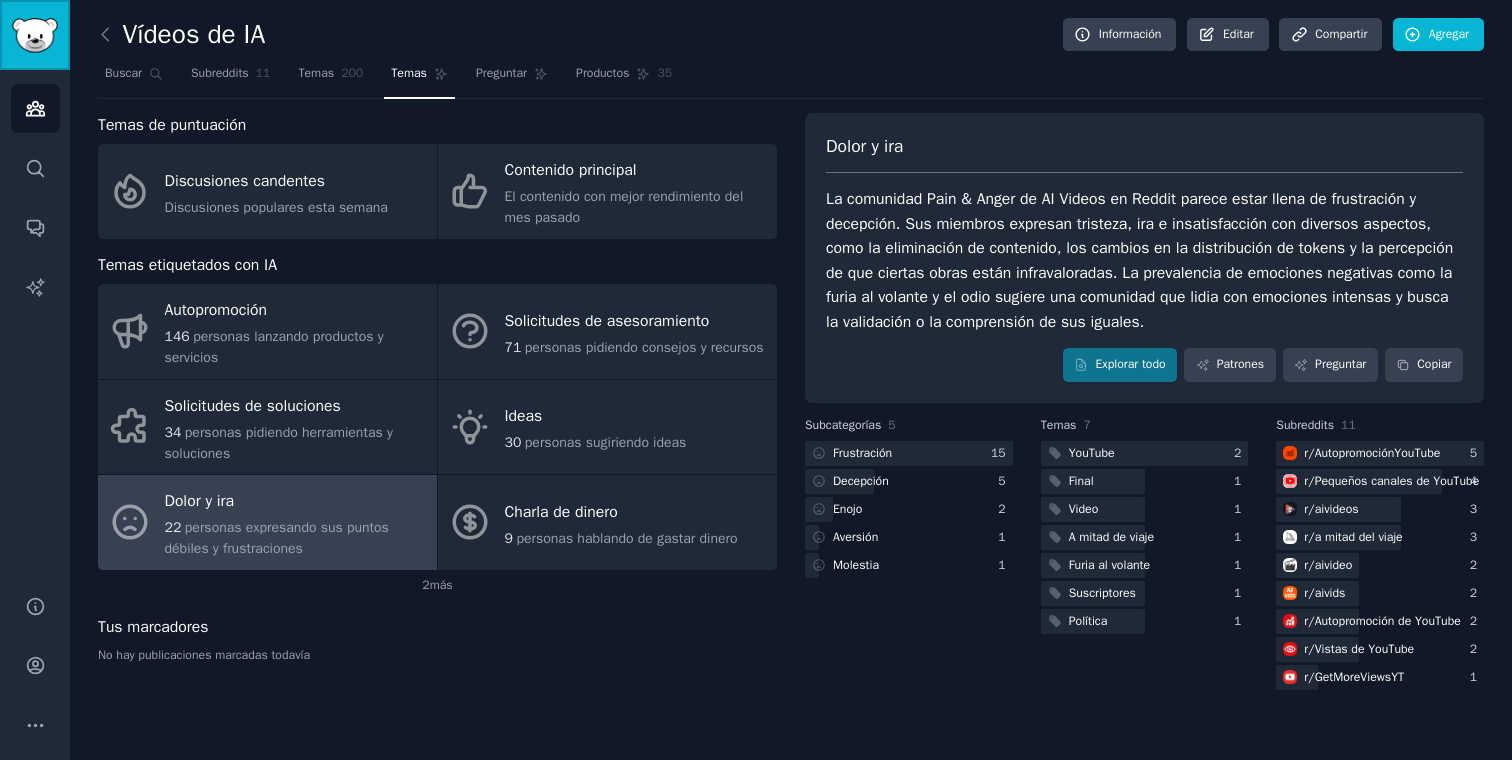 click at bounding box center (35, 35) 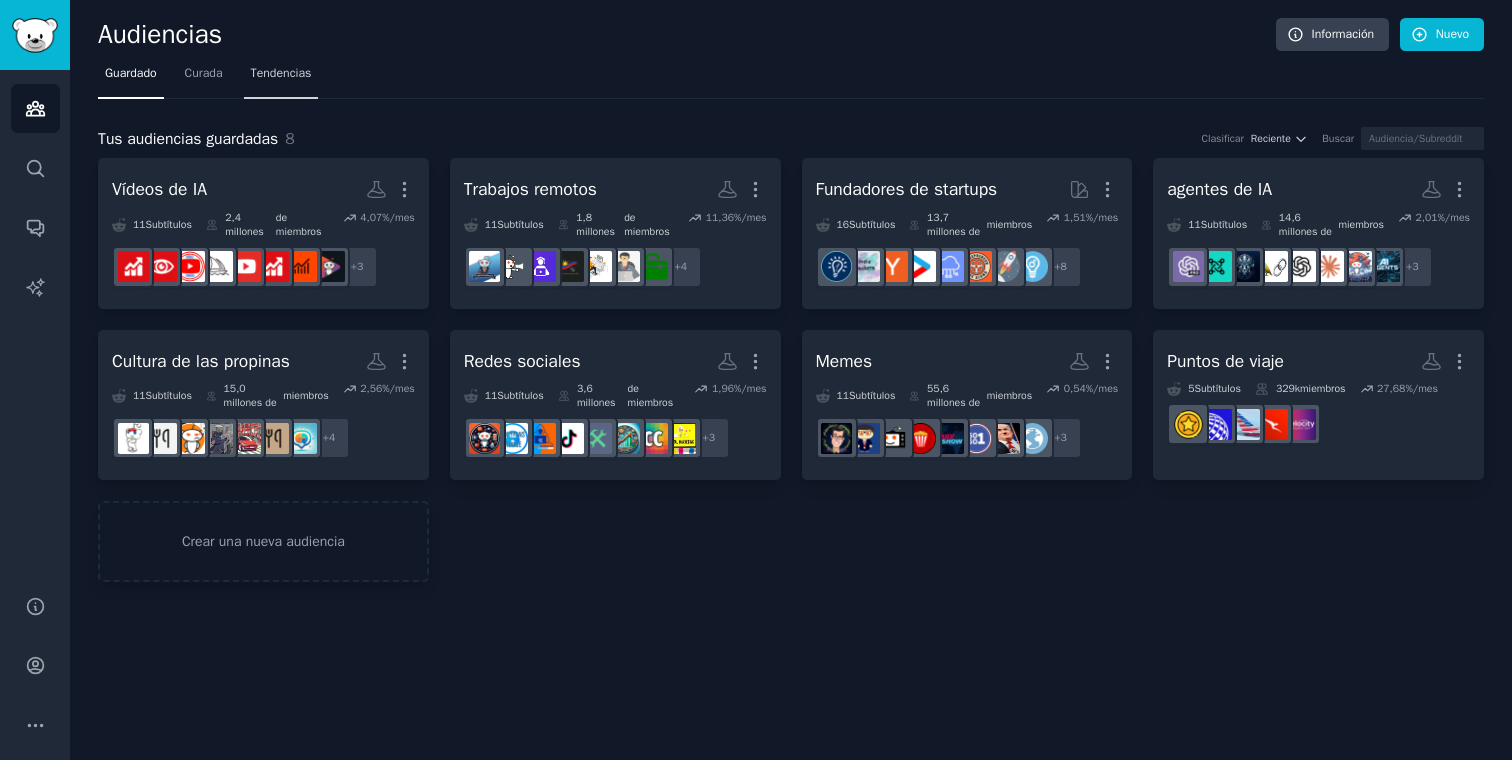 click on "Tendencias" at bounding box center (281, 73) 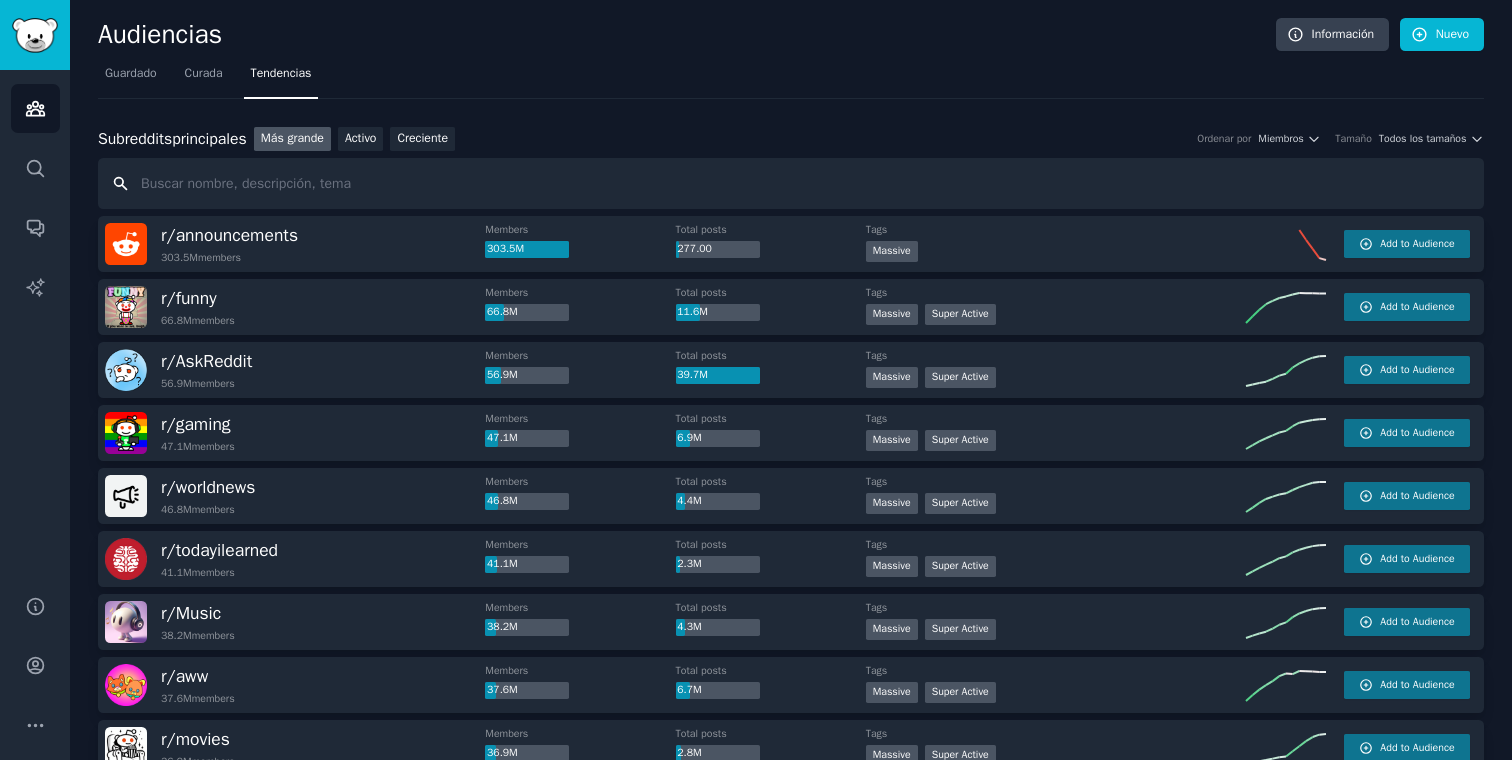 click at bounding box center [791, 183] 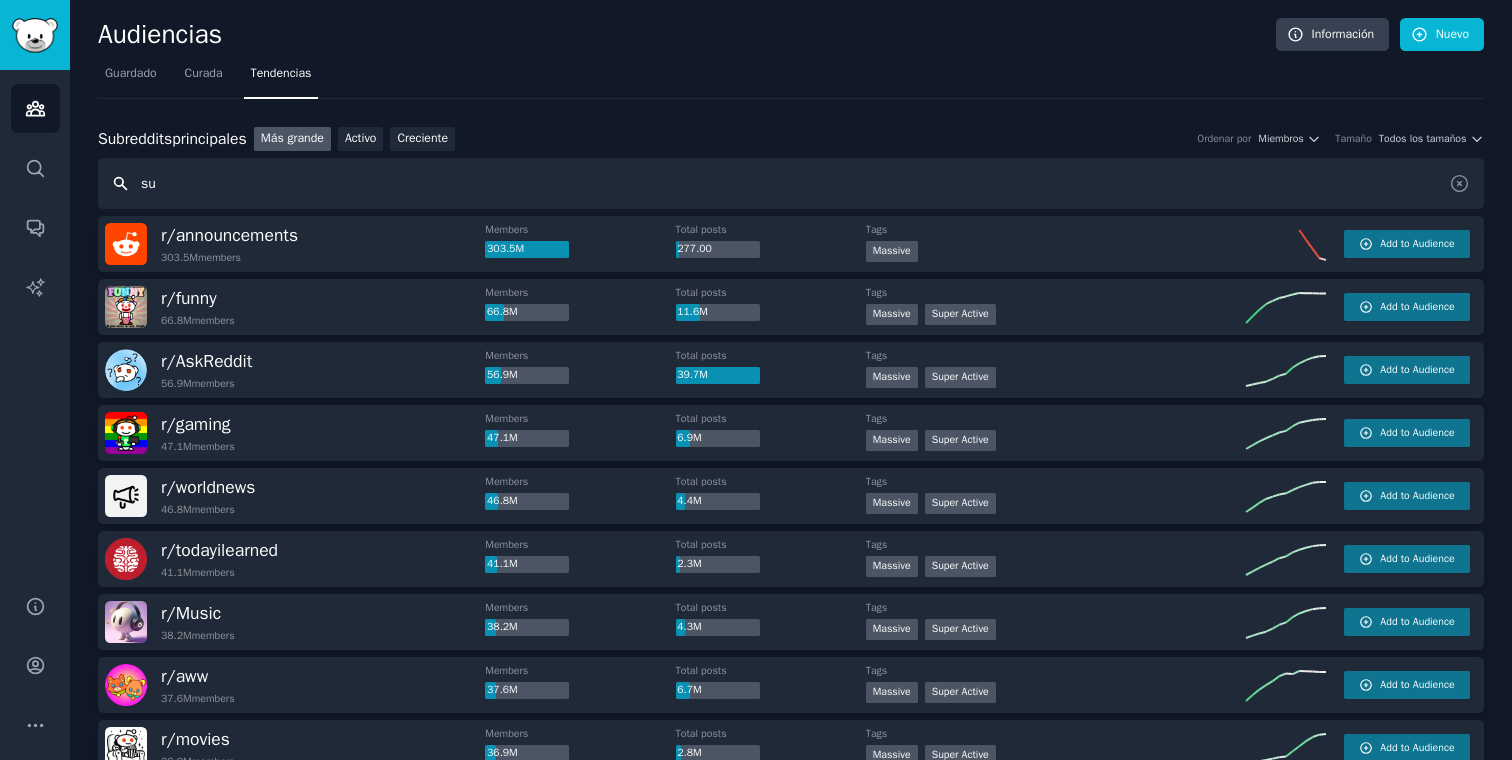 type on "s" 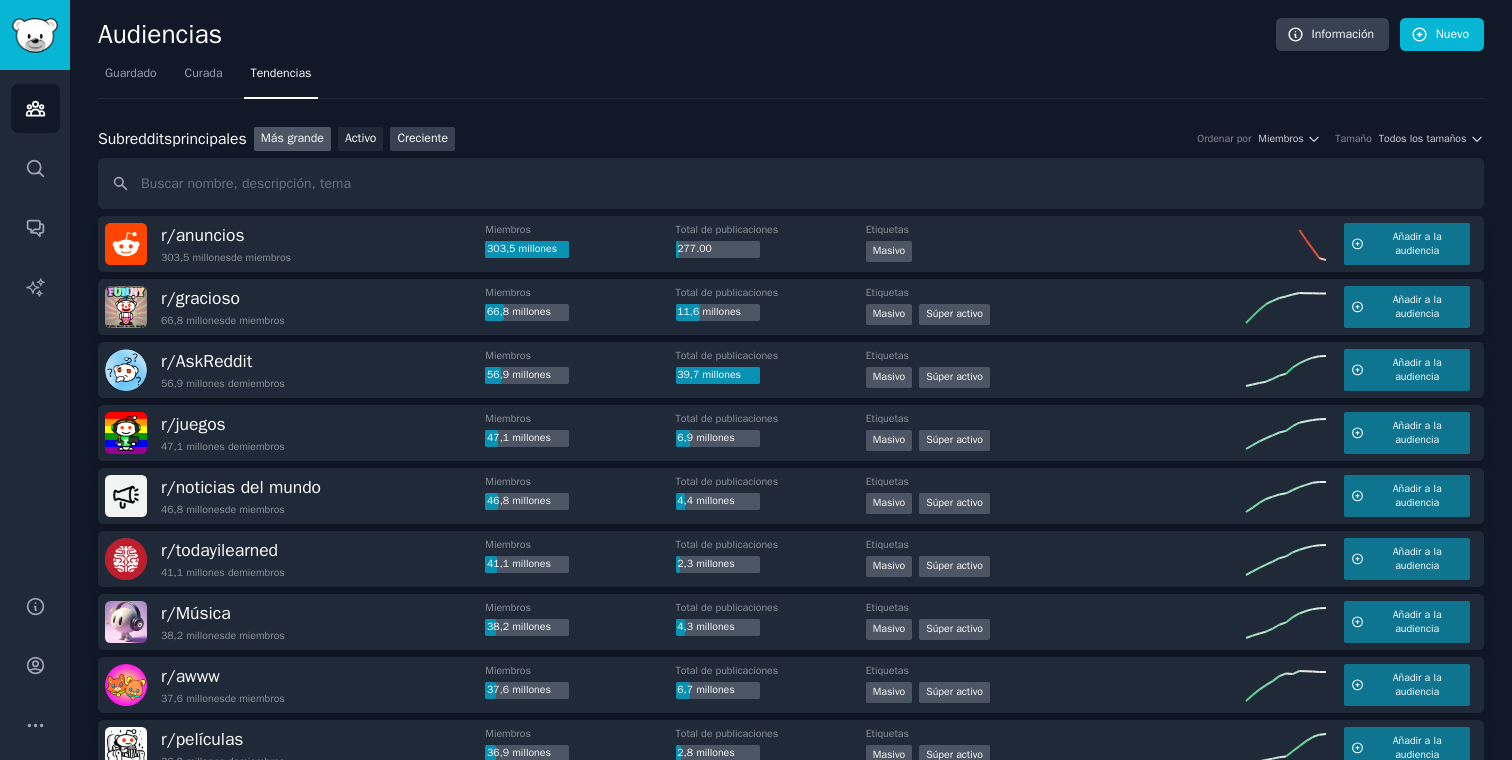 click on "Creciente" at bounding box center (422, 138) 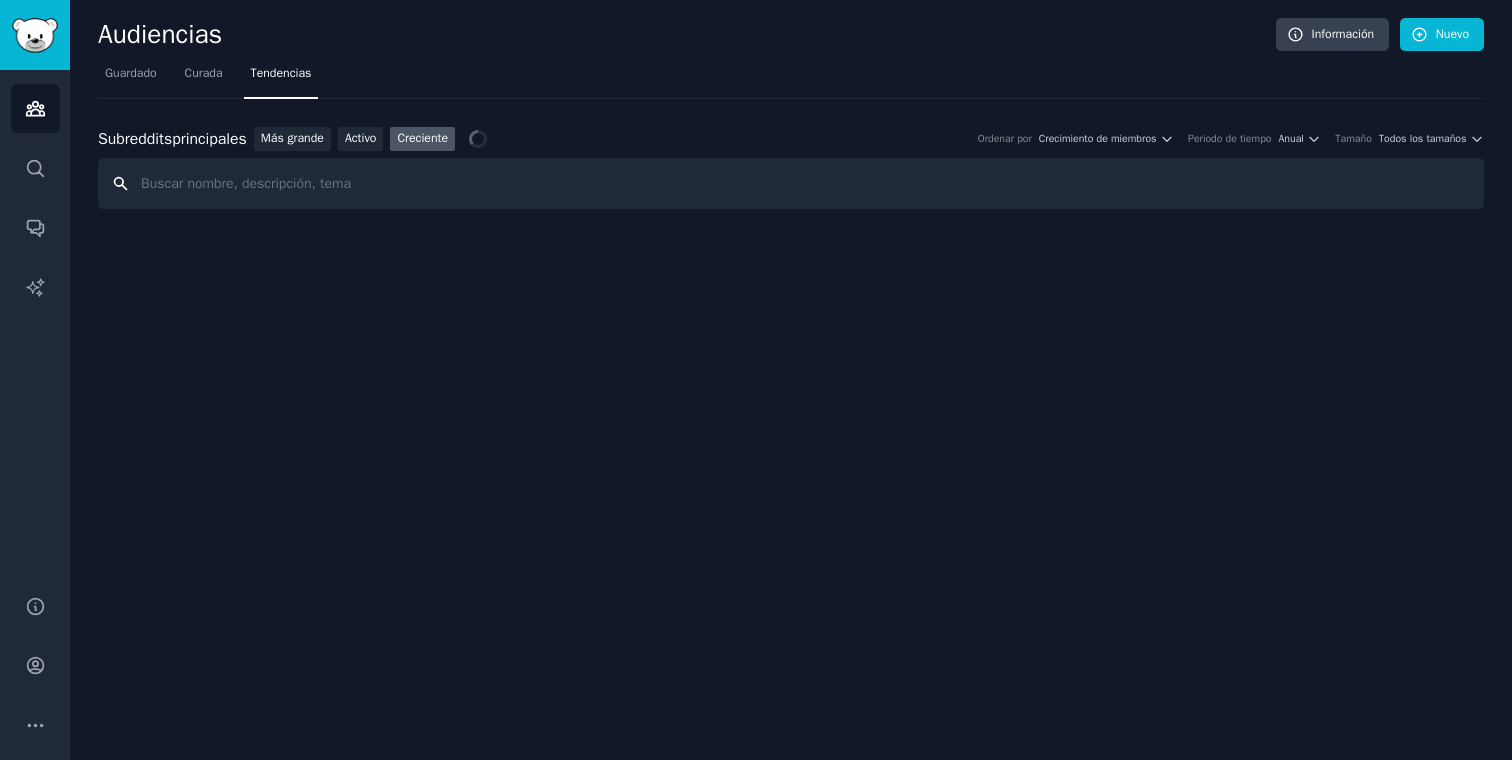 click at bounding box center (791, 183) 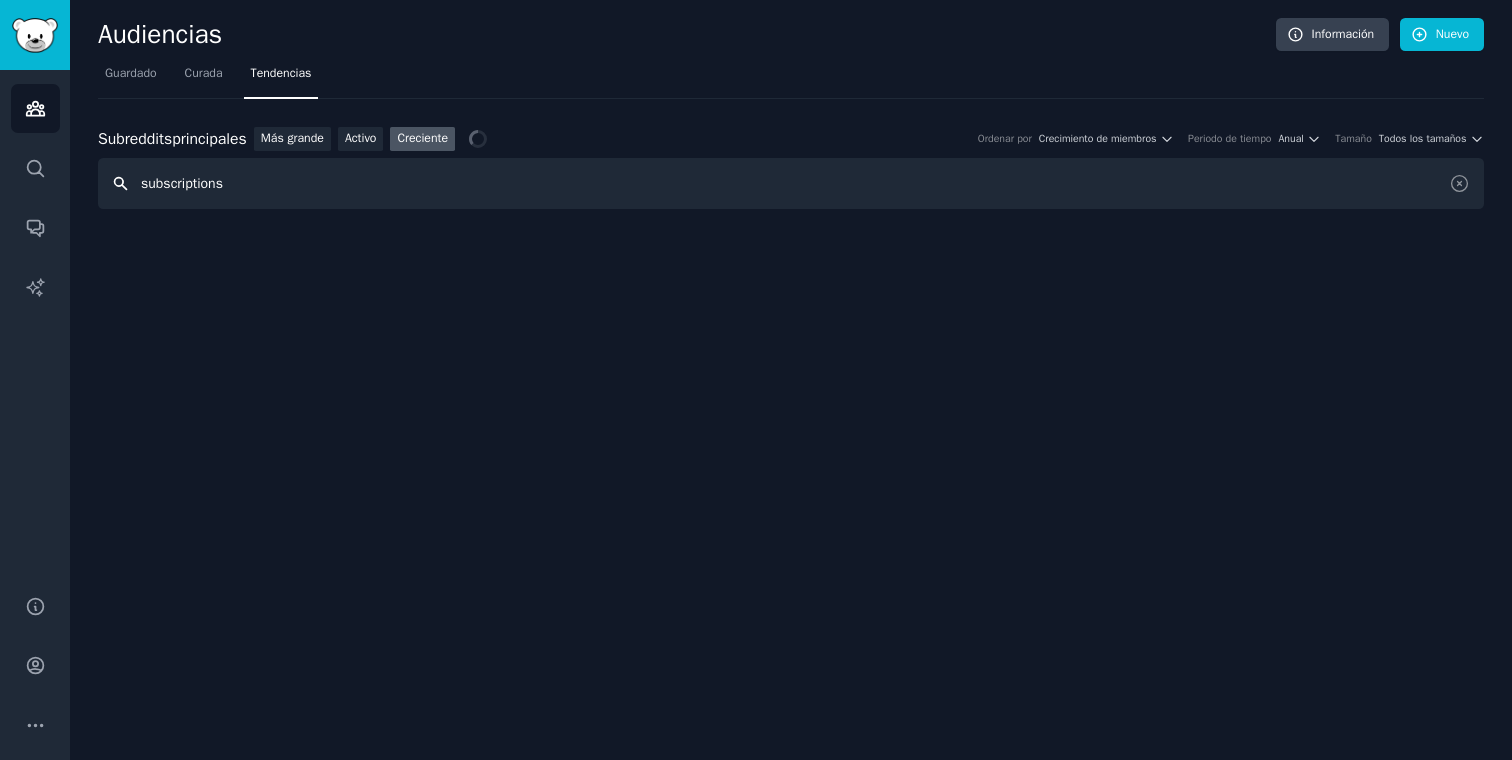 type on "subscriptions" 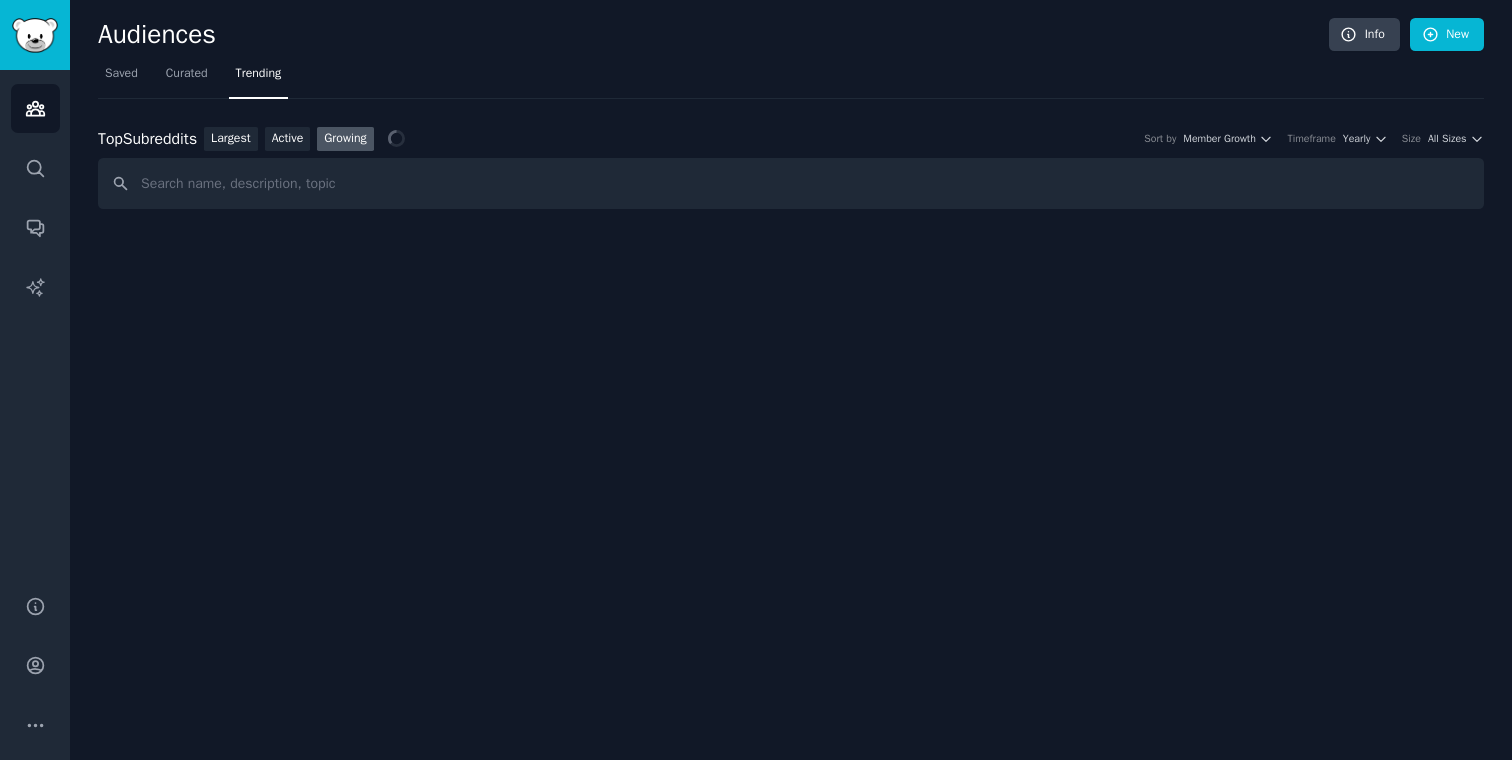 scroll, scrollTop: 0, scrollLeft: 0, axis: both 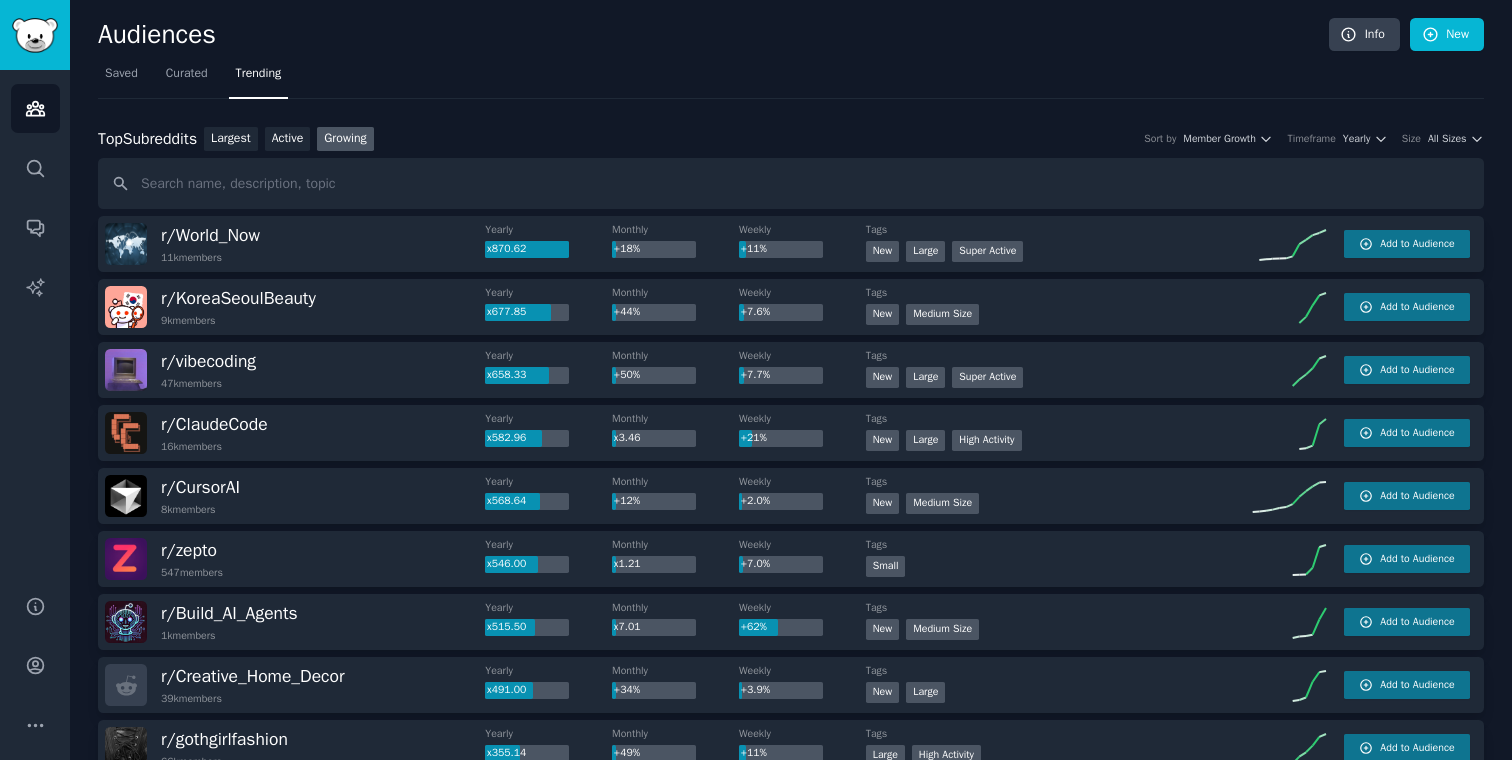 click on "Saved Curated Trending" at bounding box center (791, 78) 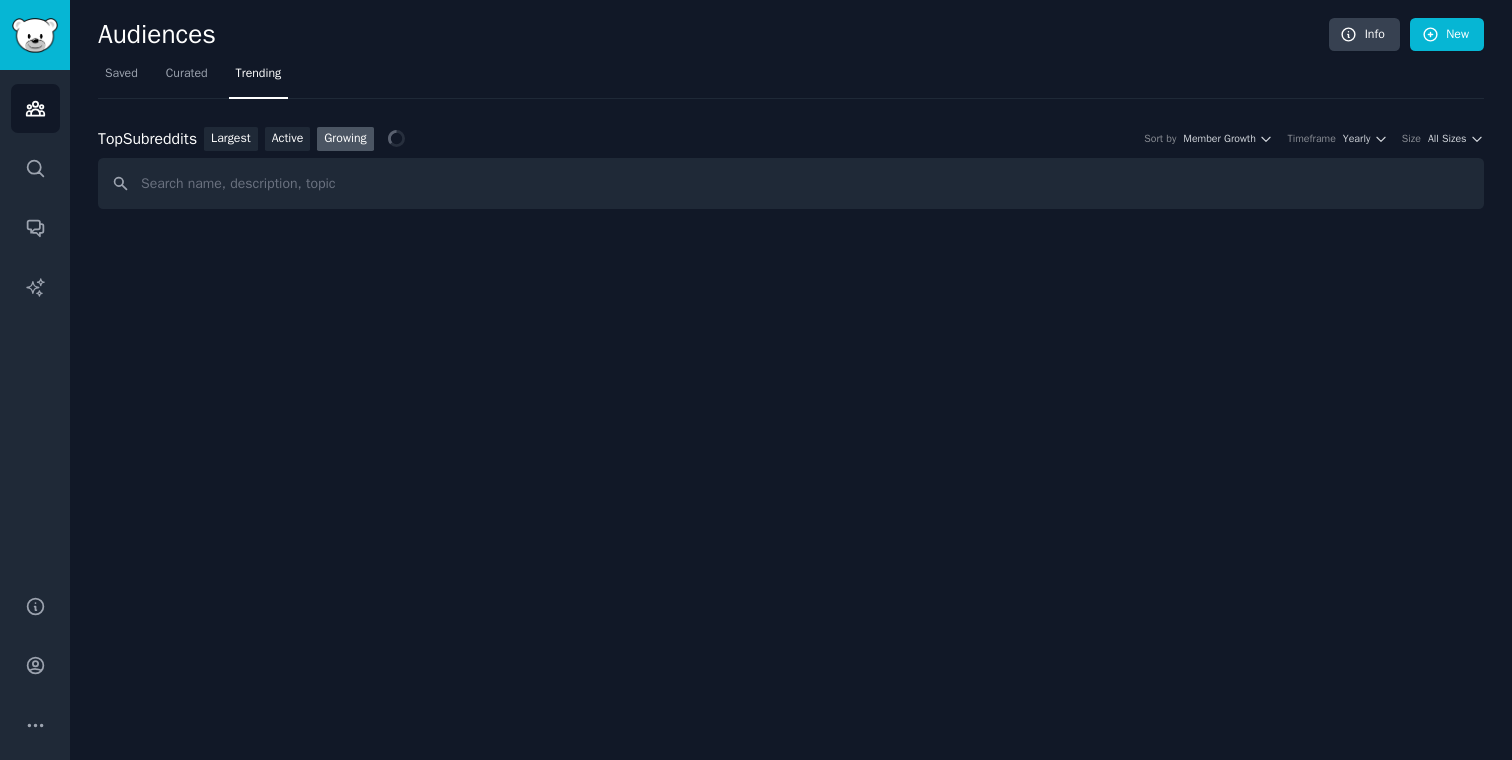scroll, scrollTop: 0, scrollLeft: 0, axis: both 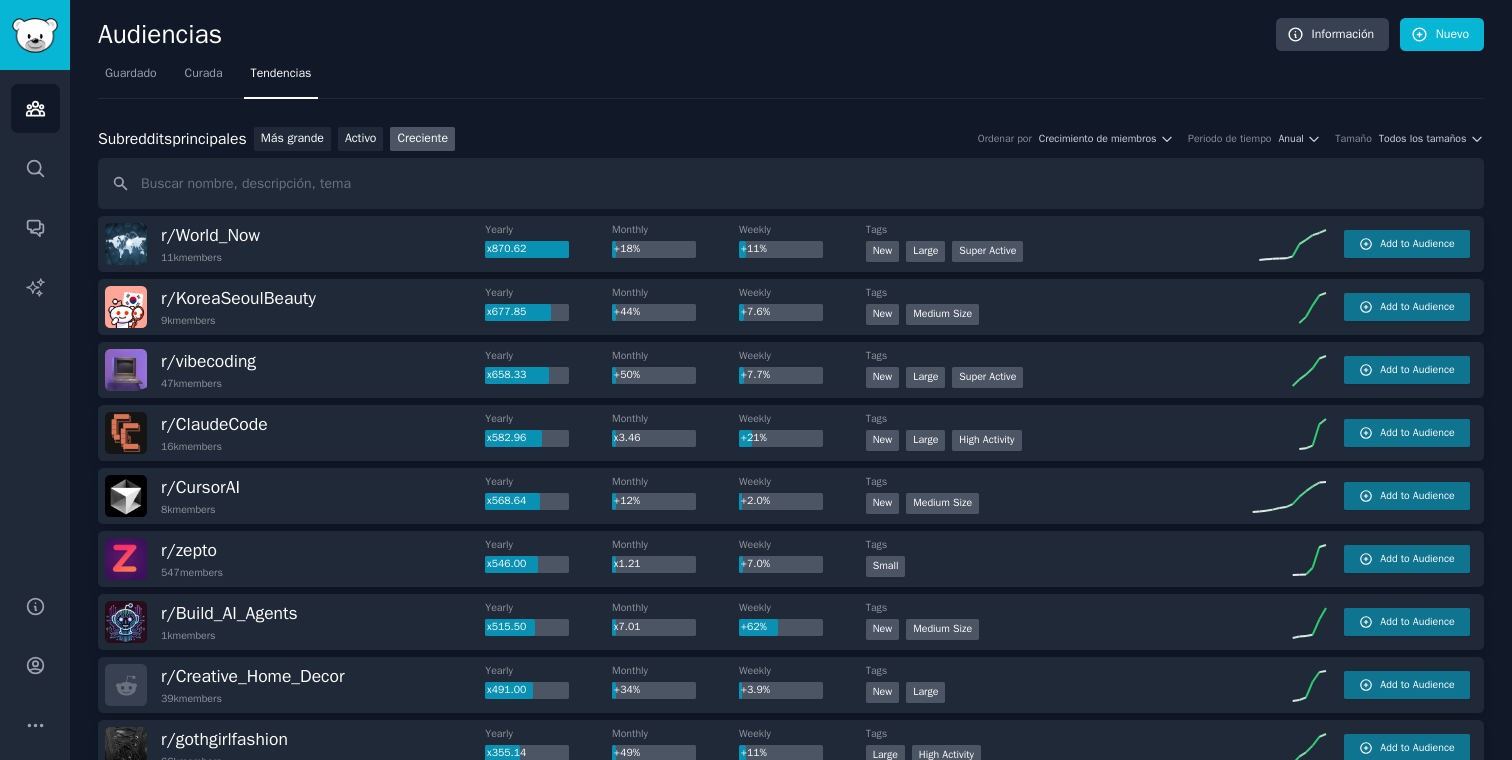 click at bounding box center (791, 183) 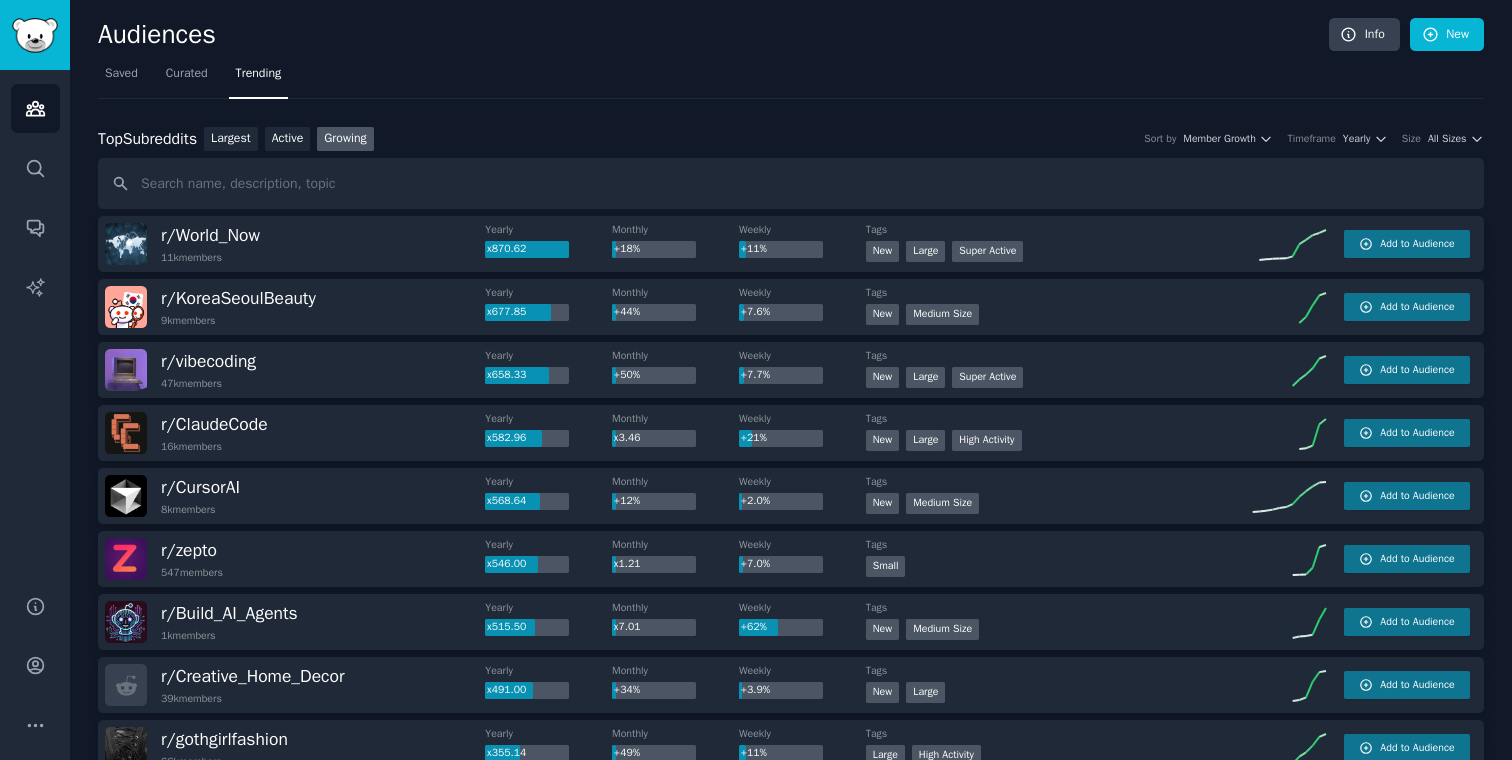 click on "Top   Subreddits Top Subreddits Largest Active Growing Sort by Member Growth Timeframe Yearly Size All Sizes r/ World_Now 11k  members Yearly x870.62 Monthly +18% Weekly +11% Tags New Large Super Active Add to Audience r/ KoreaSeoulBeauty 9k  members Yearly x677.85 Monthly +44% Weekly +7.6% Tags New Medium Size Add to Audience r/ vibecoding 47k  members Yearly x658.33 Monthly +50% Weekly +7.7% Tags New Large Super Active Add to Audience r/ ClaudeCode 16k  members Yearly x582.96 Monthly x3.46 Weekly +21% Tags New Large High Activity Add to Audience r/ CursorAI 8k  members Yearly x568.64 Monthly +12% Weekly +2.0% Tags New Medium Size Add to Audience r/ zepto 547  members Yearly x546.00 Monthly x1.21 Weekly +7.0% Tags Small Add to Audience r/ Build_AI_Agents 1k  members Yearly x515.50 Monthly x7.01 Weekly +62% Tags New Medium Size Add to Audience r/ Creative_Home_Decor 39k  members Yearly x491.00 Monthly +34% Weekly +3.9% Tags New Large Add to Audience r/ gothgirlfashion 66k  members Yearly x355.14 Monthly +49%" at bounding box center [791, 1783] 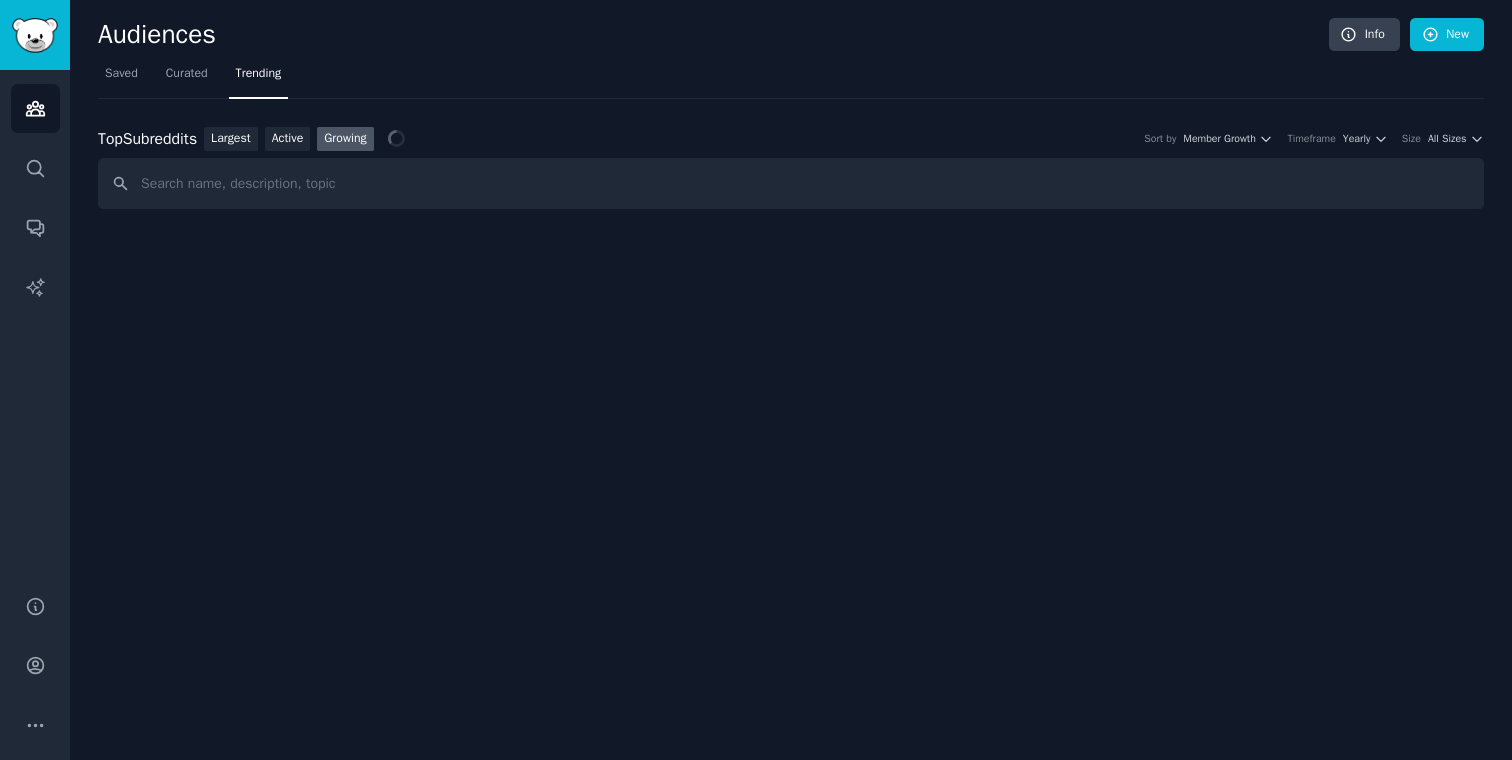 scroll, scrollTop: 0, scrollLeft: 0, axis: both 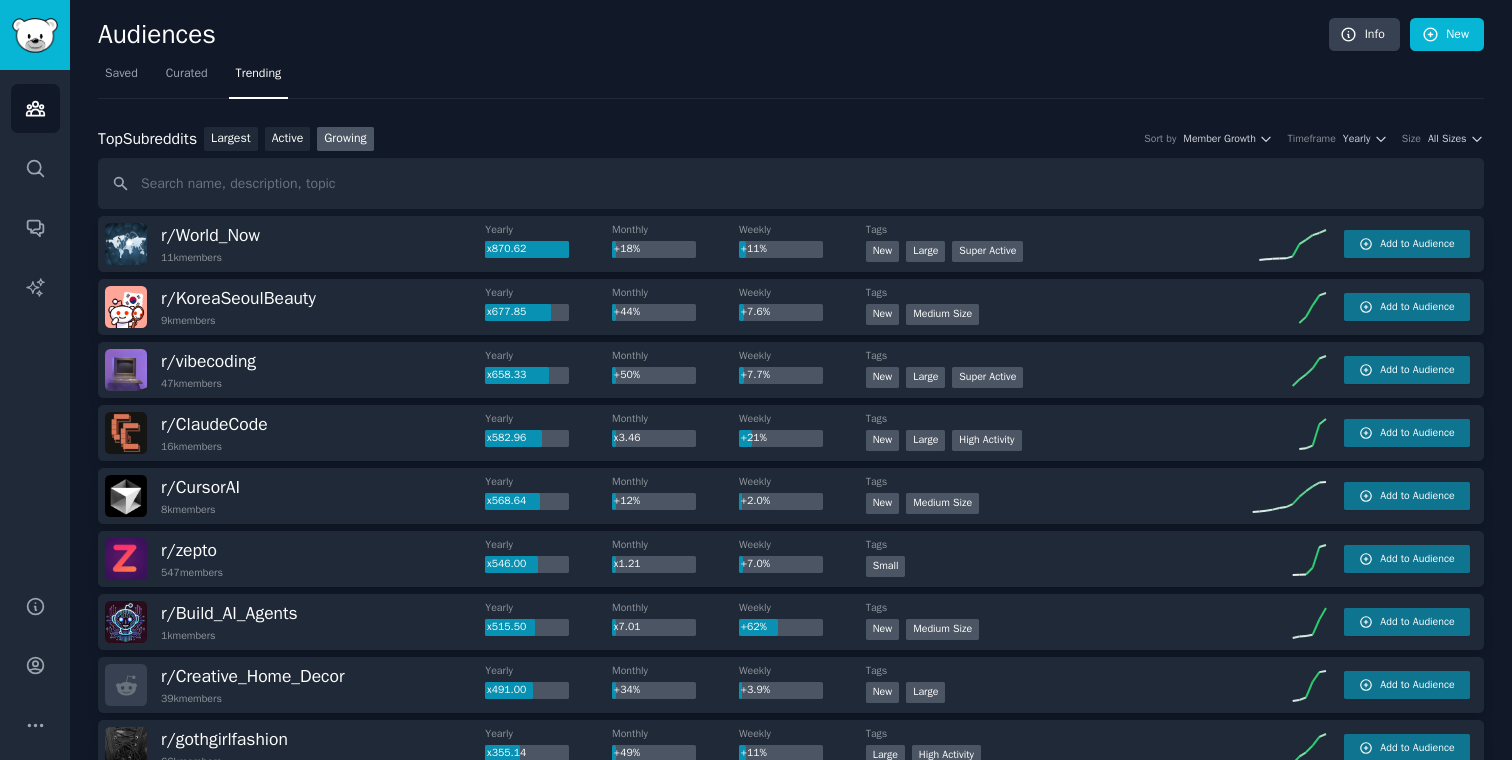 click on "Saved Curated Trending" at bounding box center (791, 78) 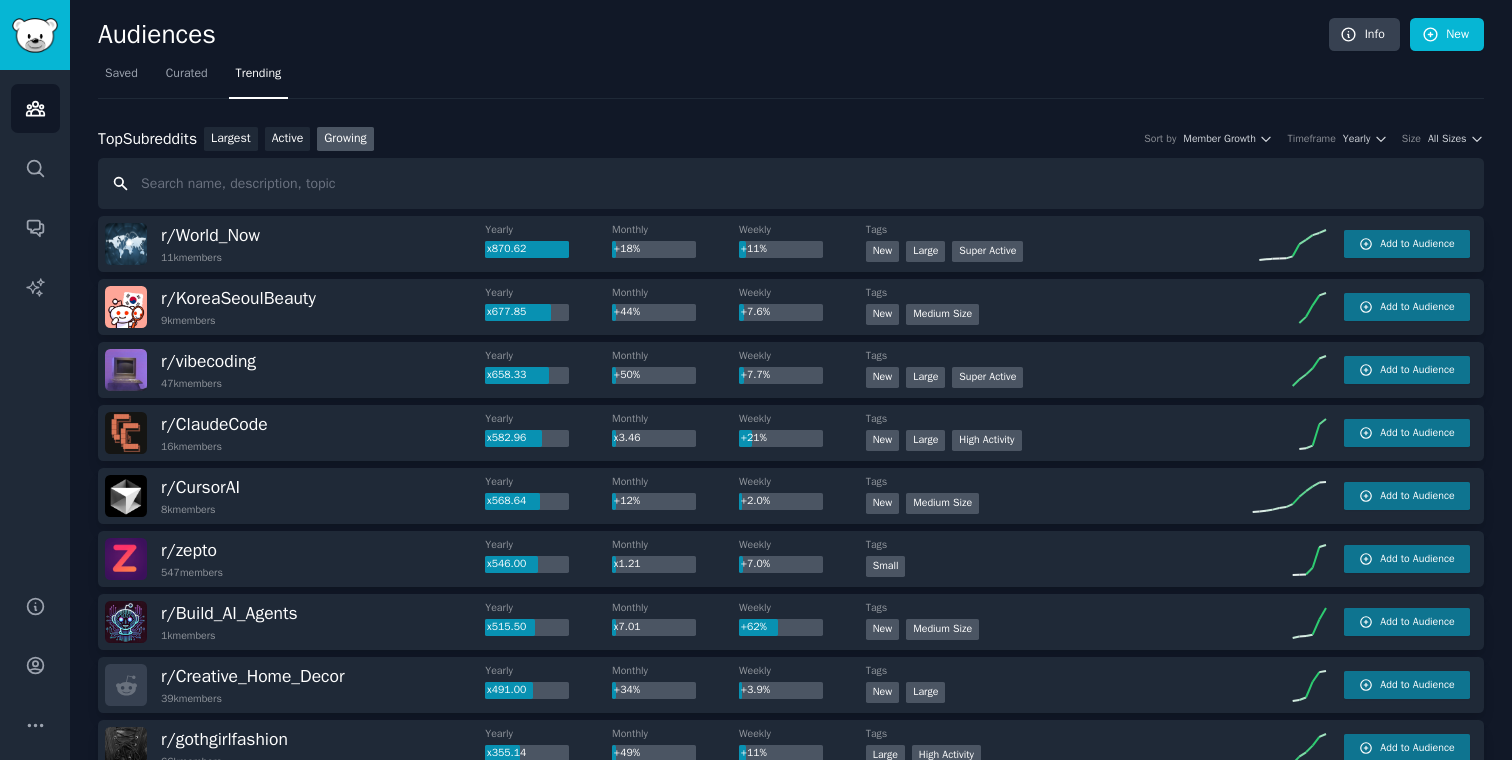 click at bounding box center (791, 183) 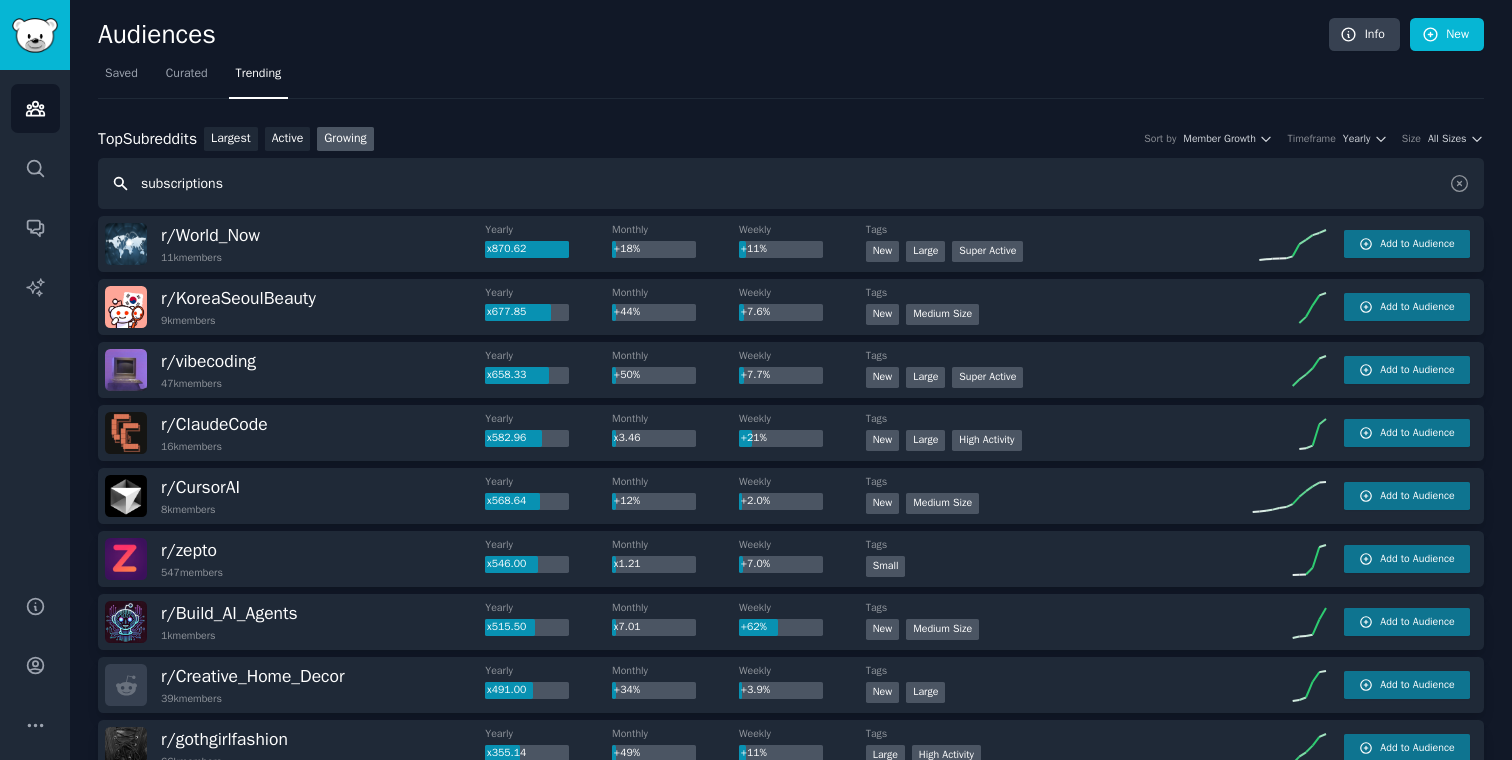 type on "subscriptions" 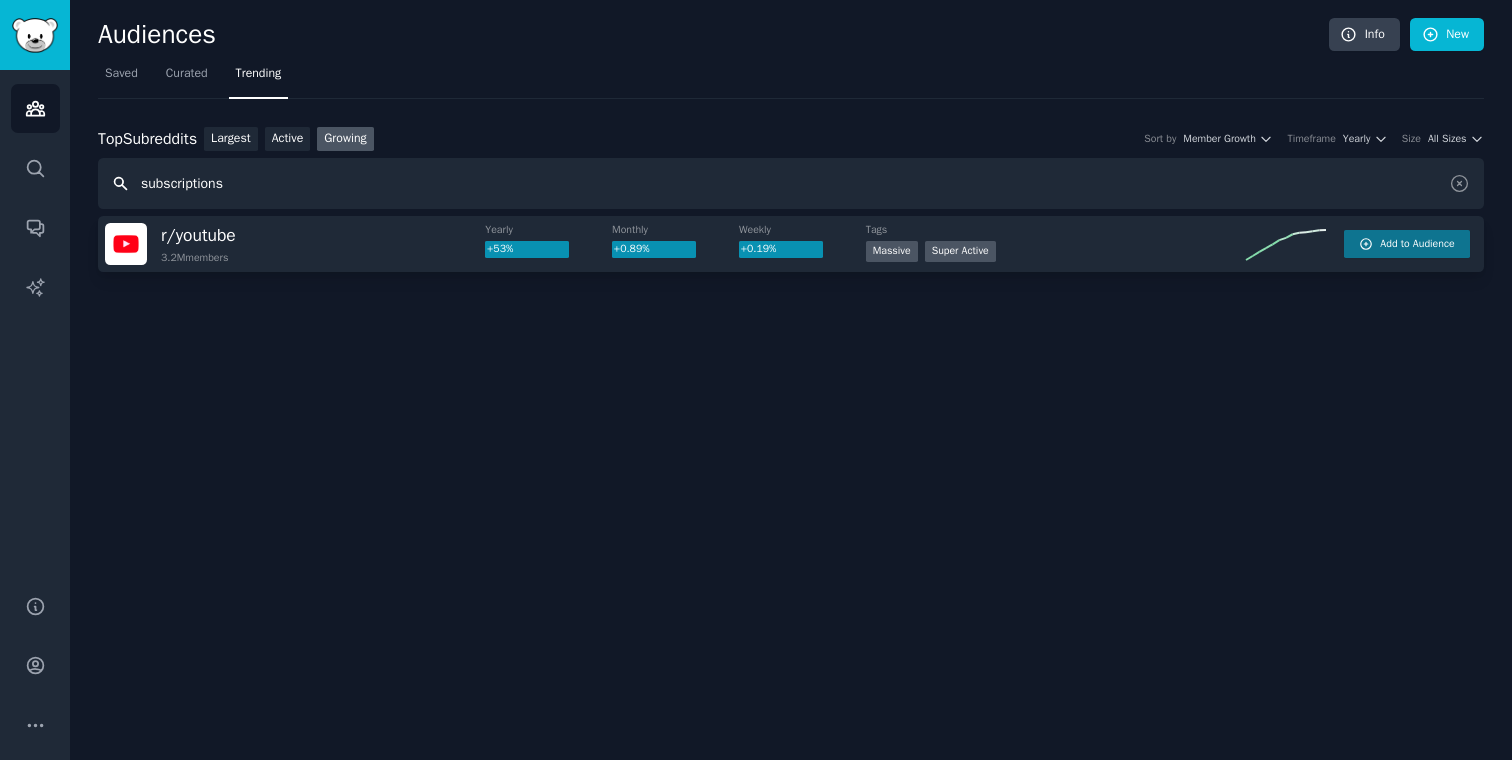 click on "subscriptions" at bounding box center [791, 183] 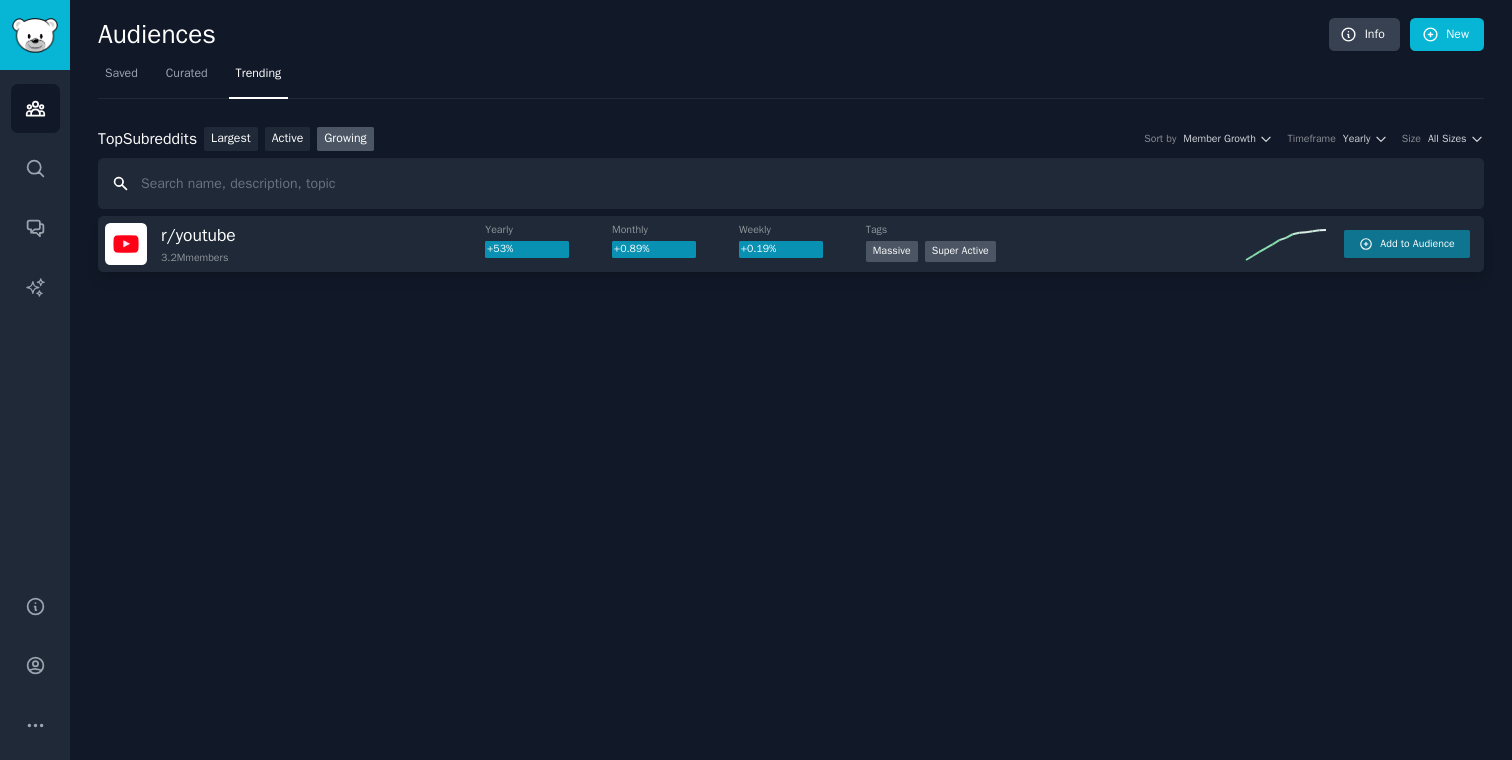 type 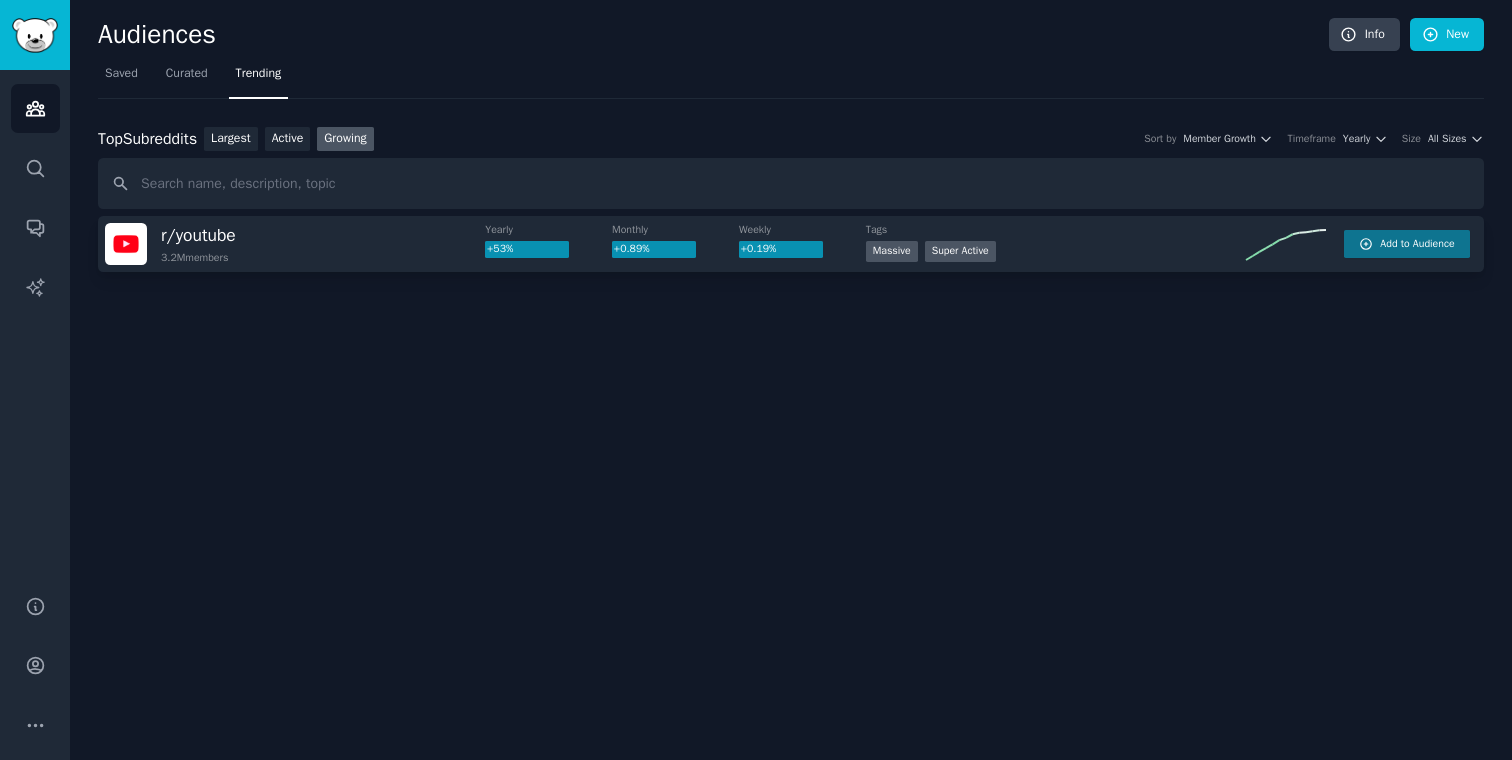 click on "Growing" at bounding box center [345, 139] 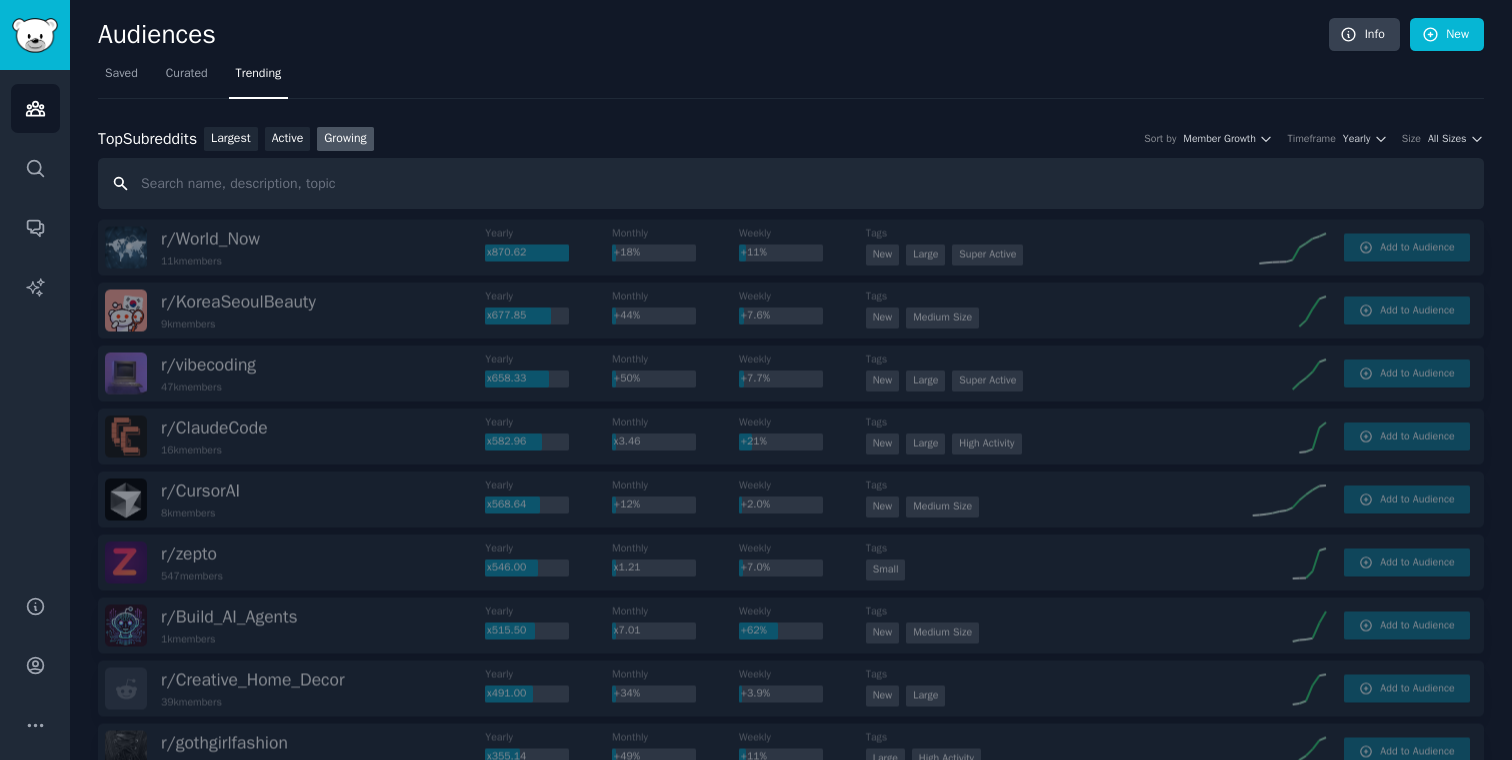 scroll, scrollTop: 0, scrollLeft: 0, axis: both 